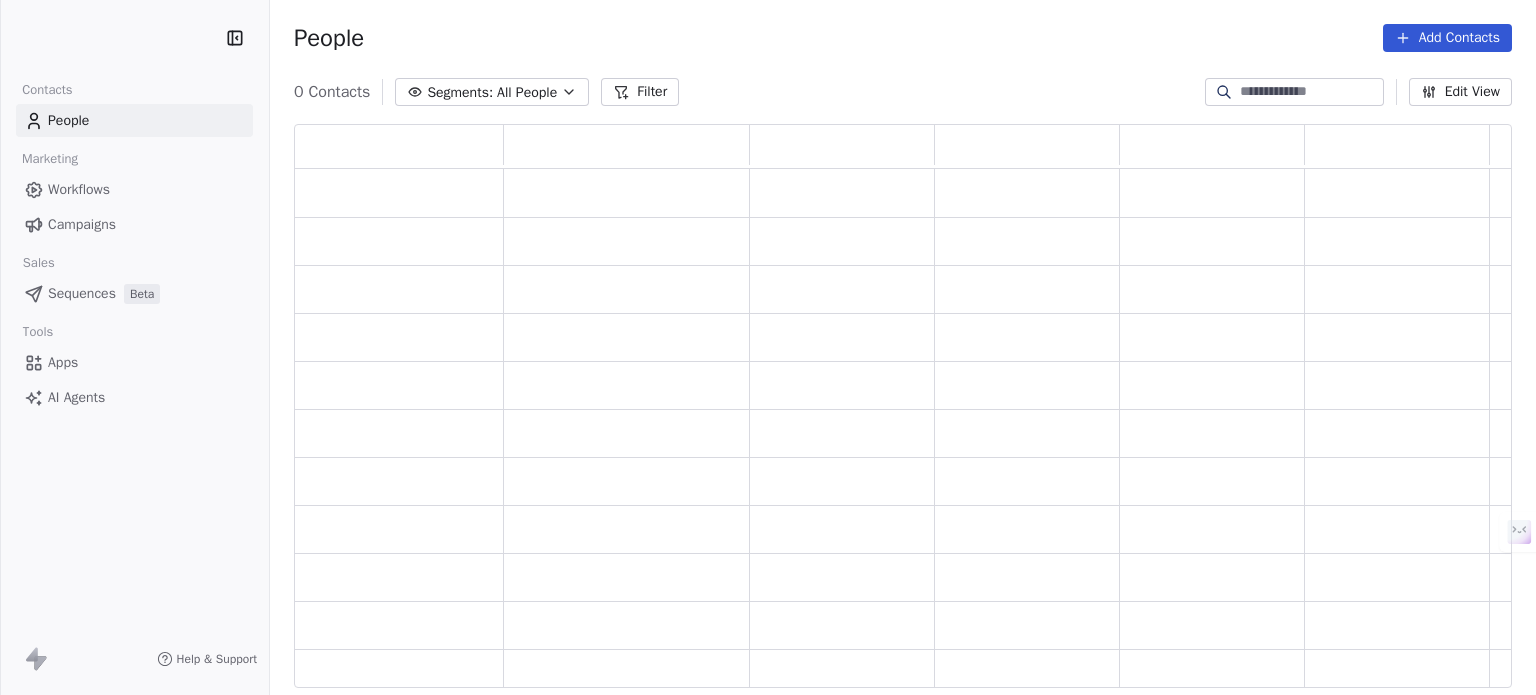 scroll, scrollTop: 0, scrollLeft: 0, axis: both 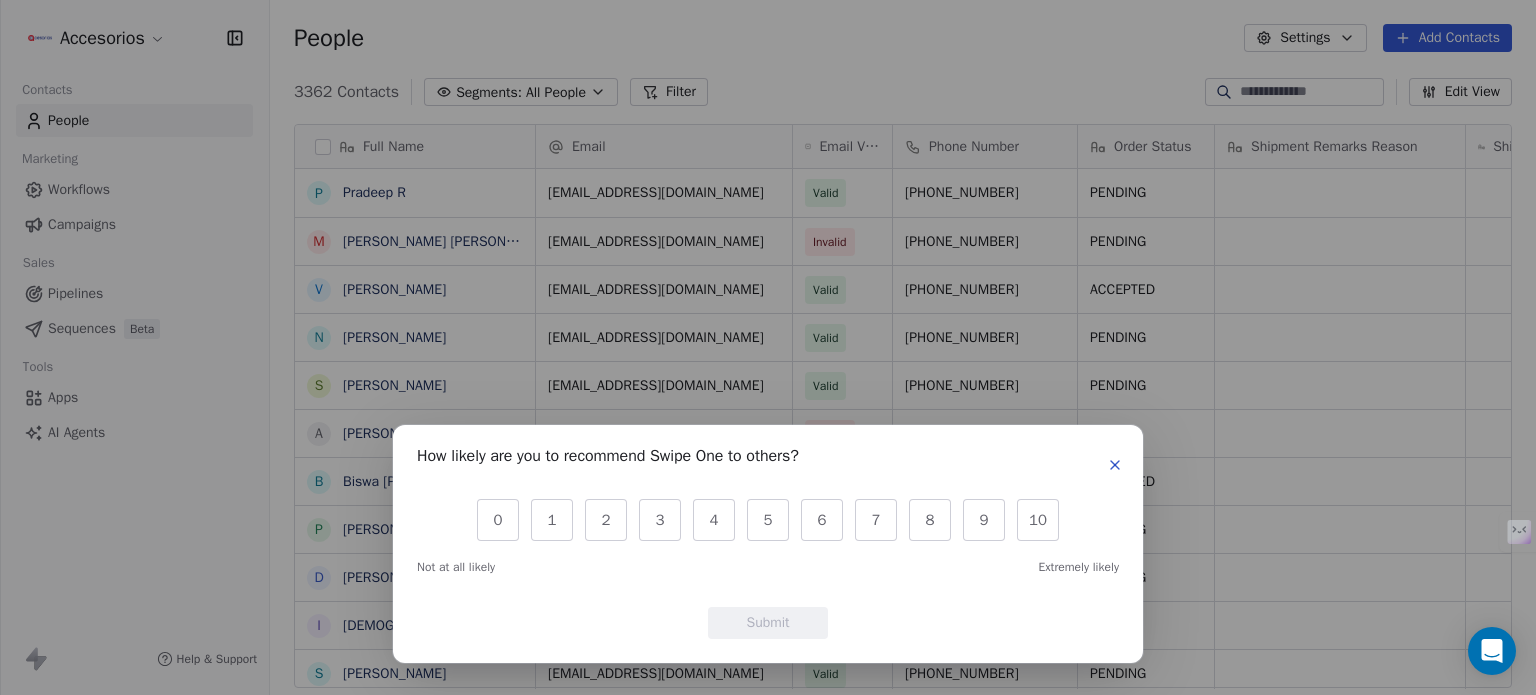 click 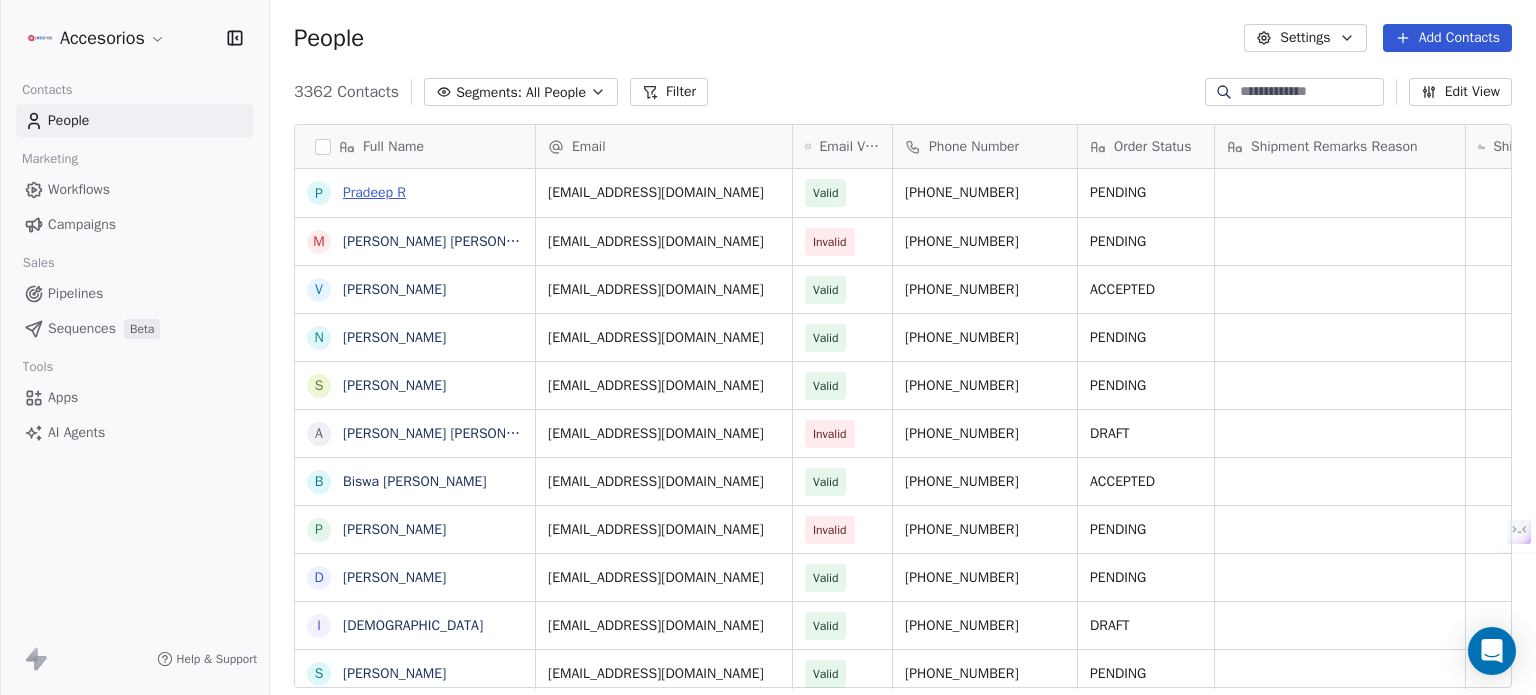 click on "Pradeep R" at bounding box center [374, 192] 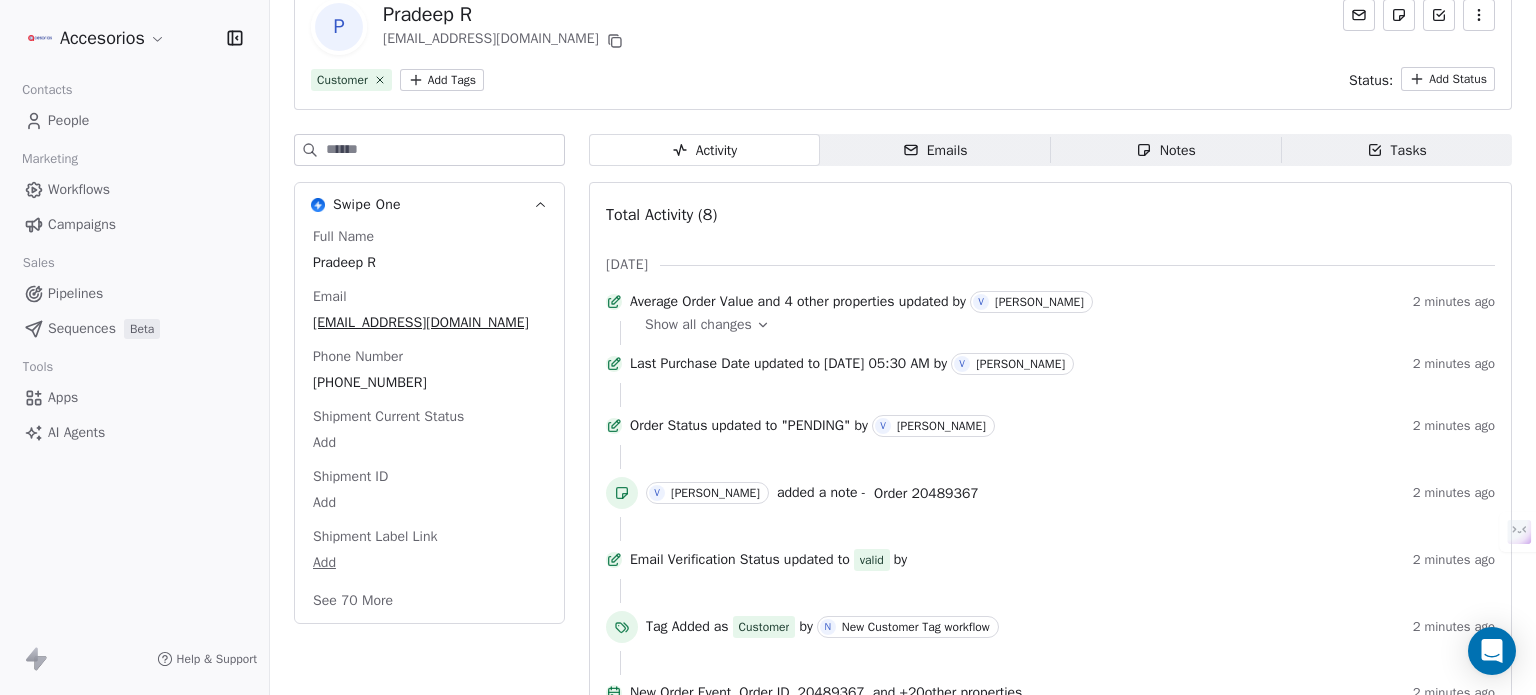 scroll, scrollTop: 0, scrollLeft: 0, axis: both 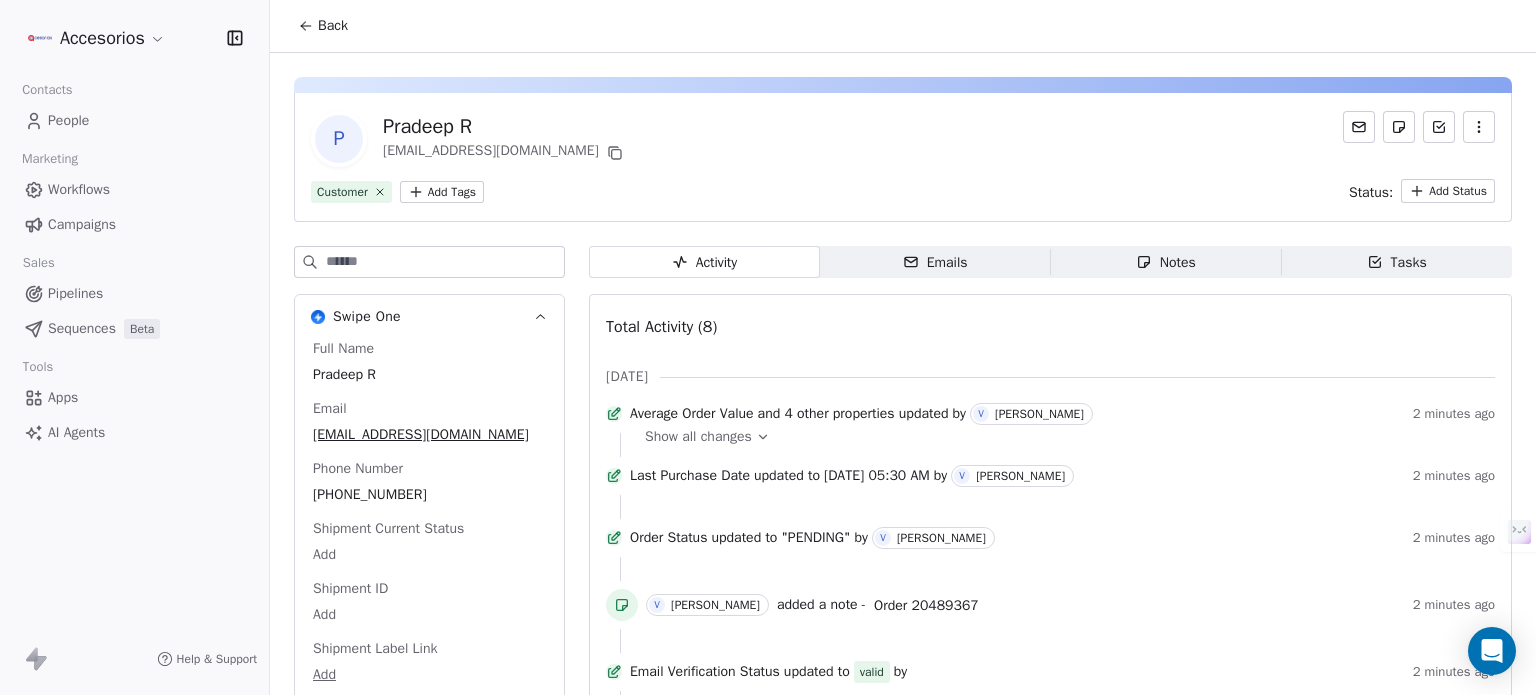 click 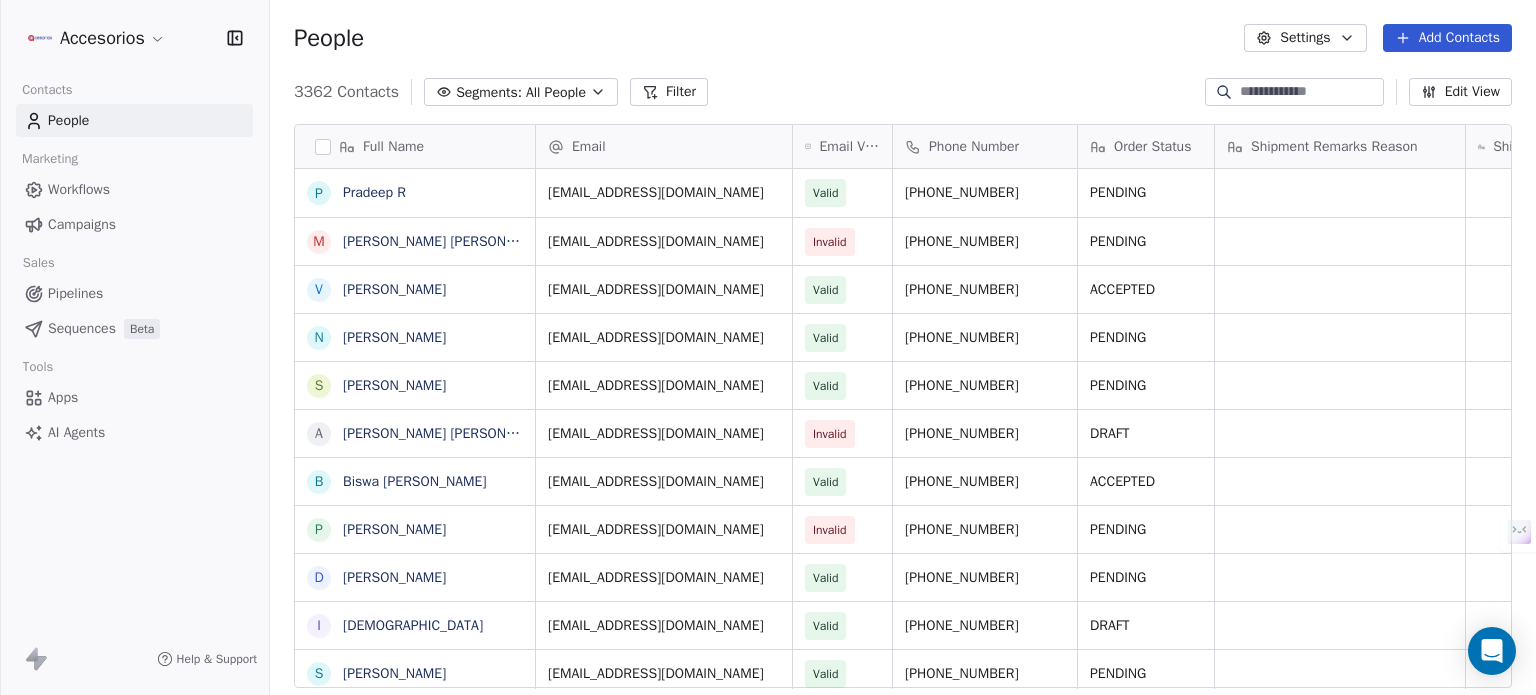 scroll, scrollTop: 16, scrollLeft: 16, axis: both 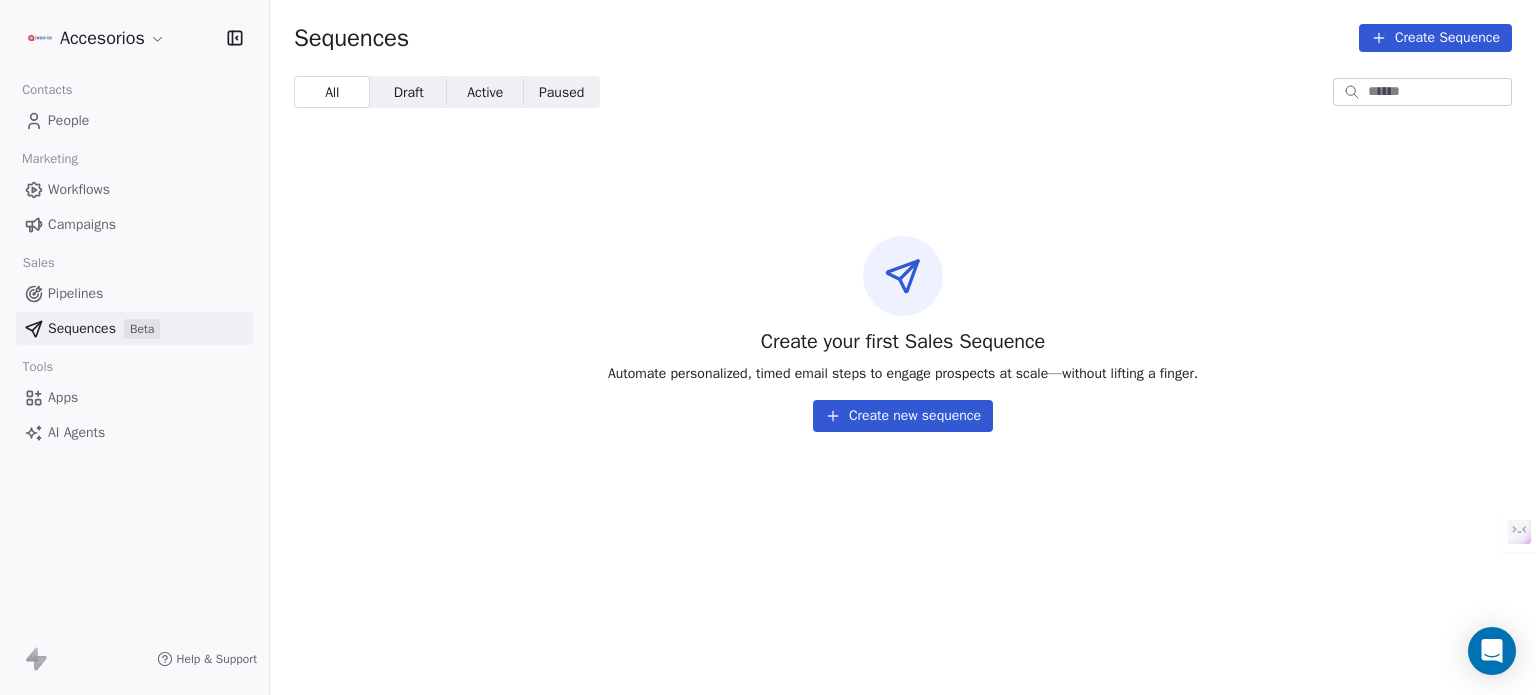 click on "Create new sequence" at bounding box center [903, 416] 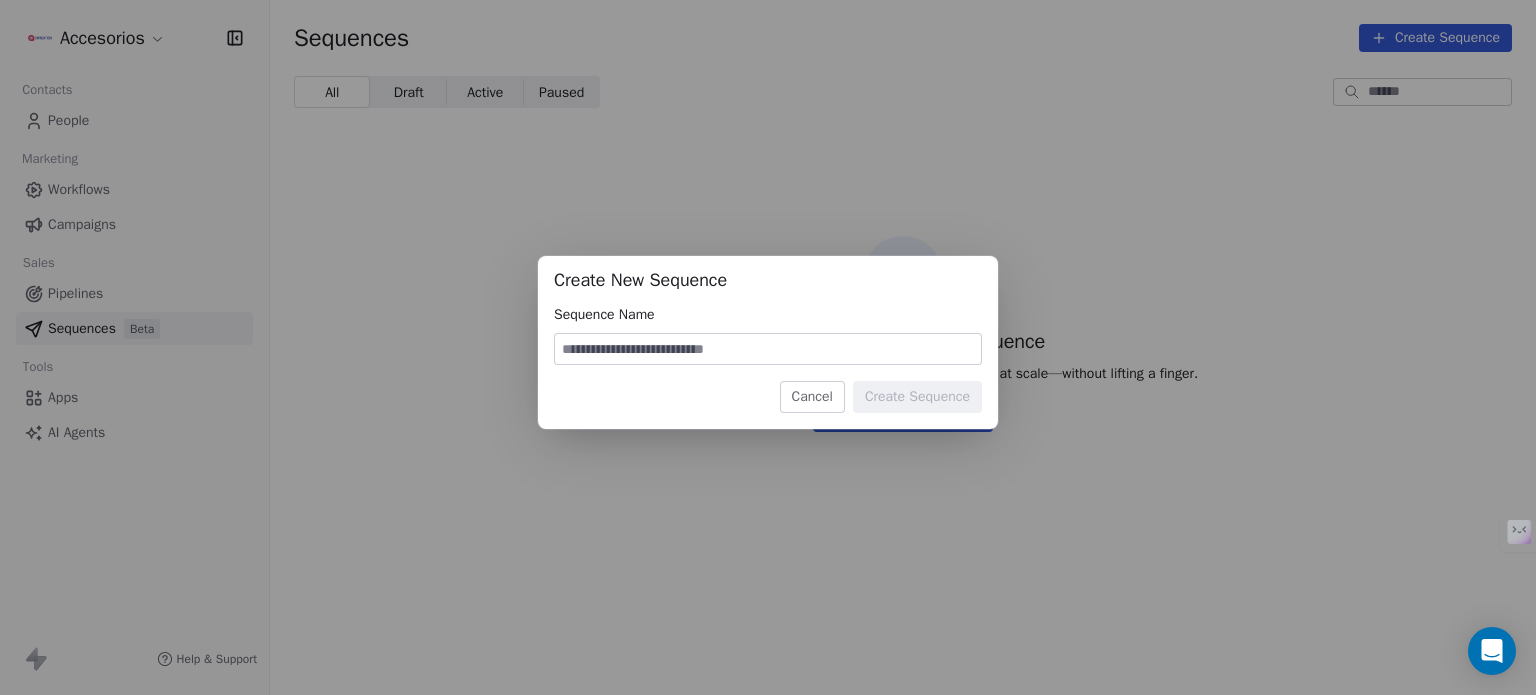 click on "Cancel" at bounding box center [812, 397] 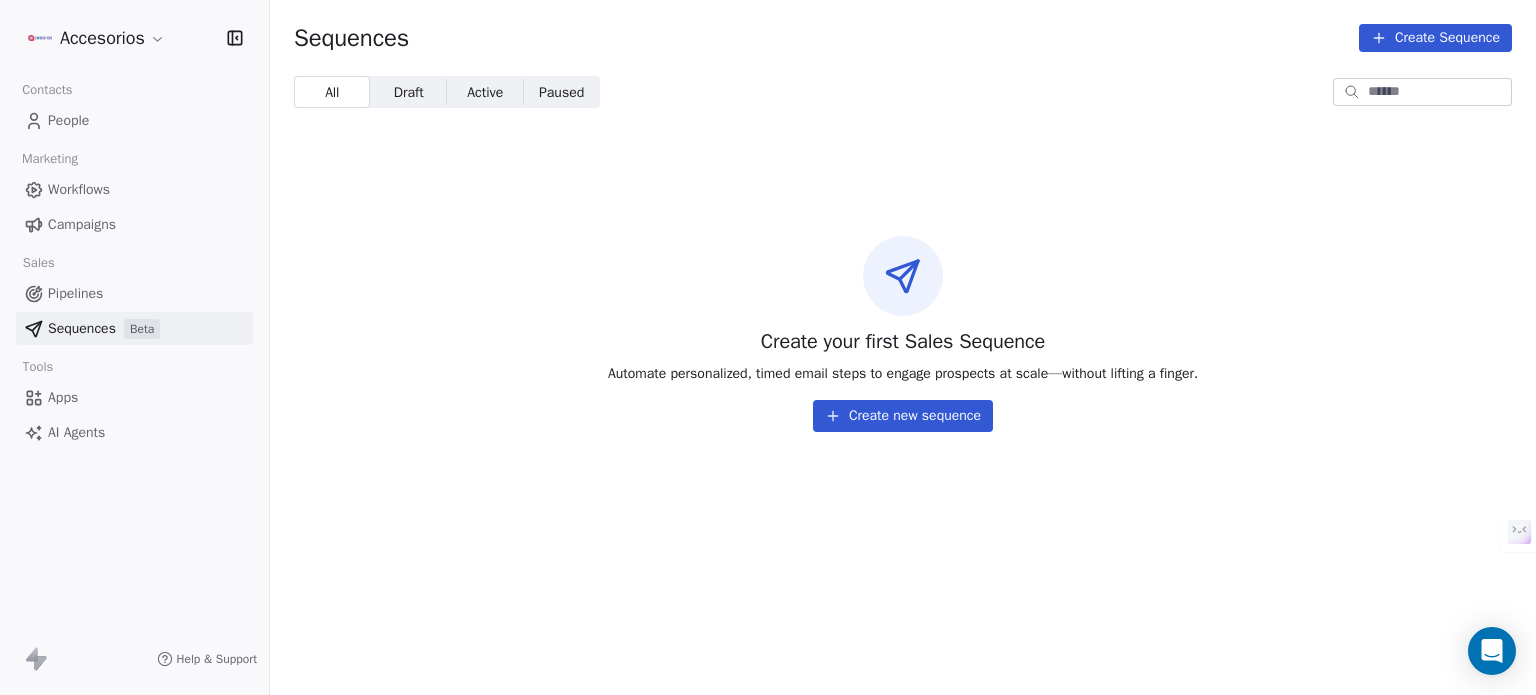 click on "Accesorios Contacts People Marketing Workflows Campaigns Sales Pipelines Sequences Beta Tools Apps AI Agents Help & Support Sequences  Create Sequence All All Draft Draft Active Active Paused Paused Create your first Sales Sequence Automate personalized, timed email steps to engage prospects at scale—without lifting a finger. Create new sequence   Select text between 20-700 characters to activate the Scalenut extension features." at bounding box center [768, 422] 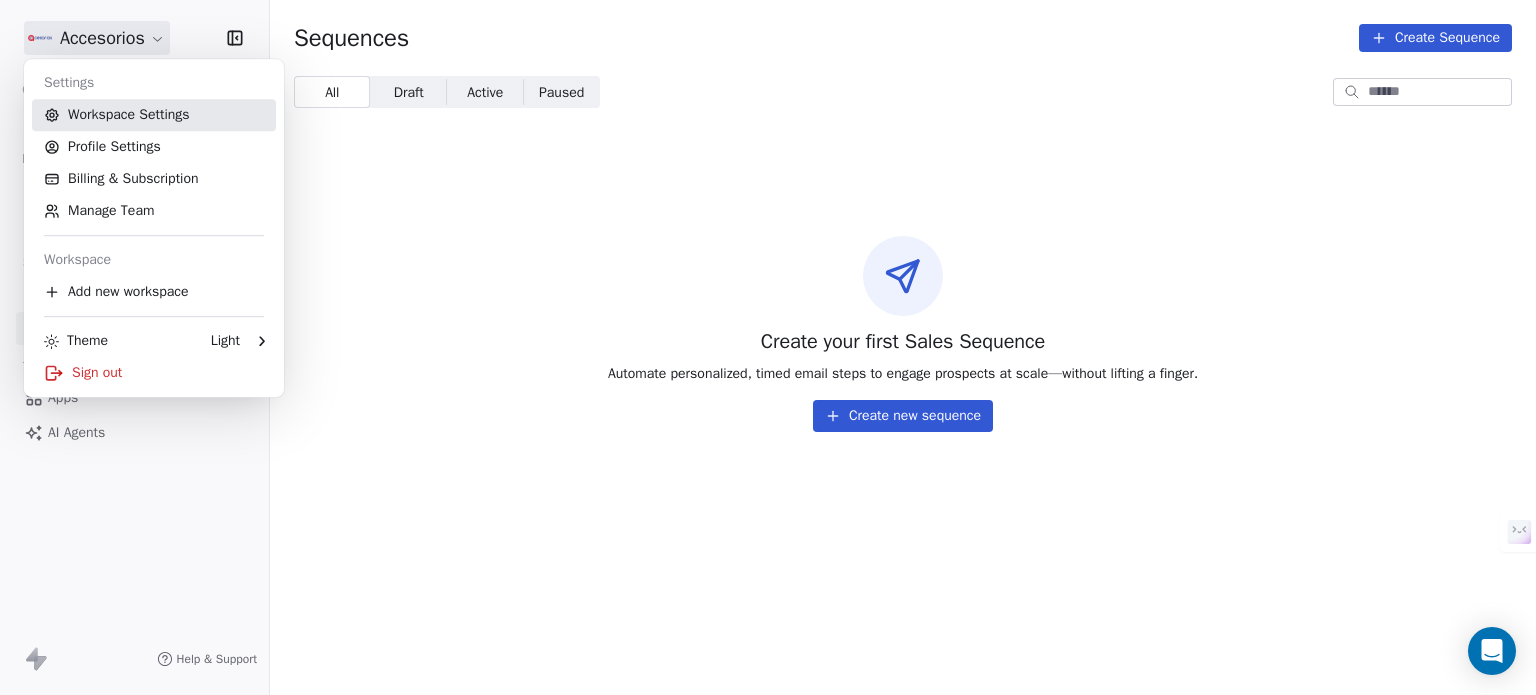click on "Workspace Settings" at bounding box center (154, 115) 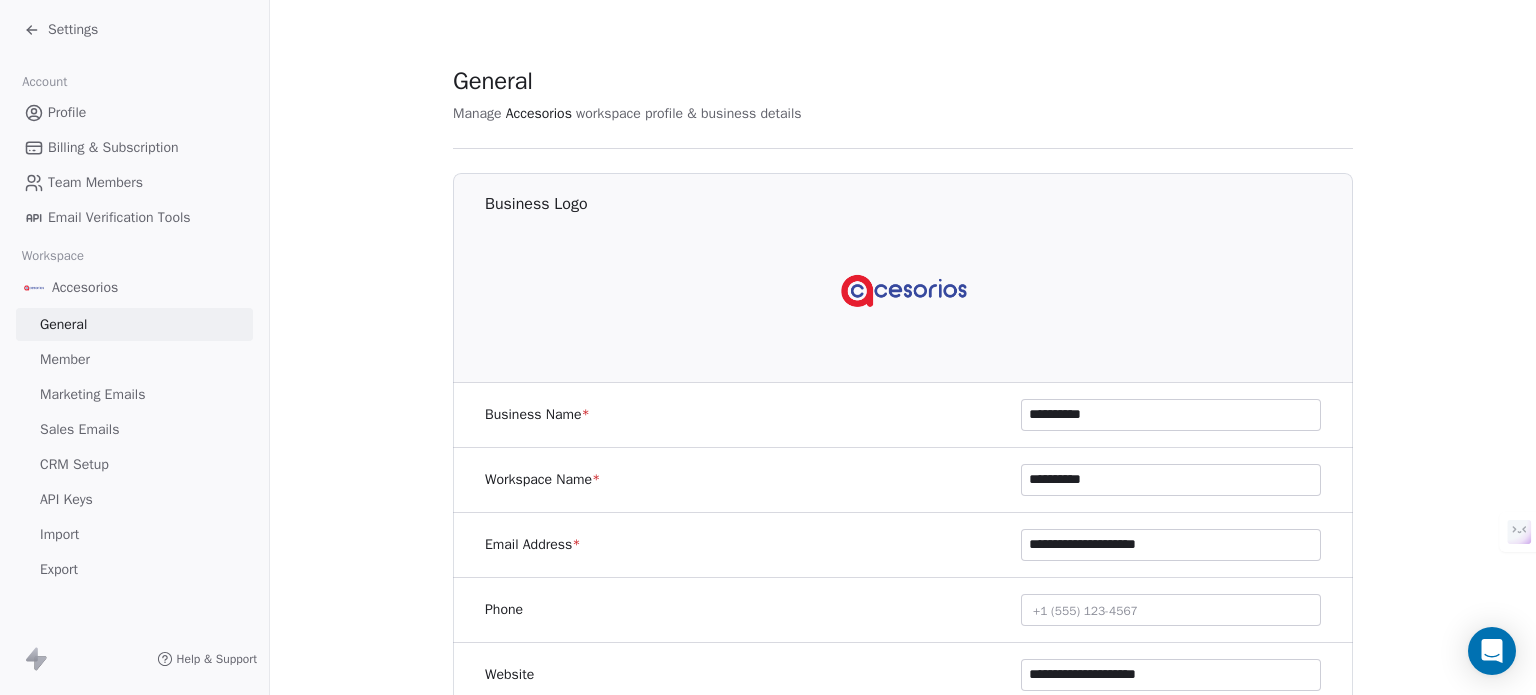 click on "CRM Setup" at bounding box center (74, 464) 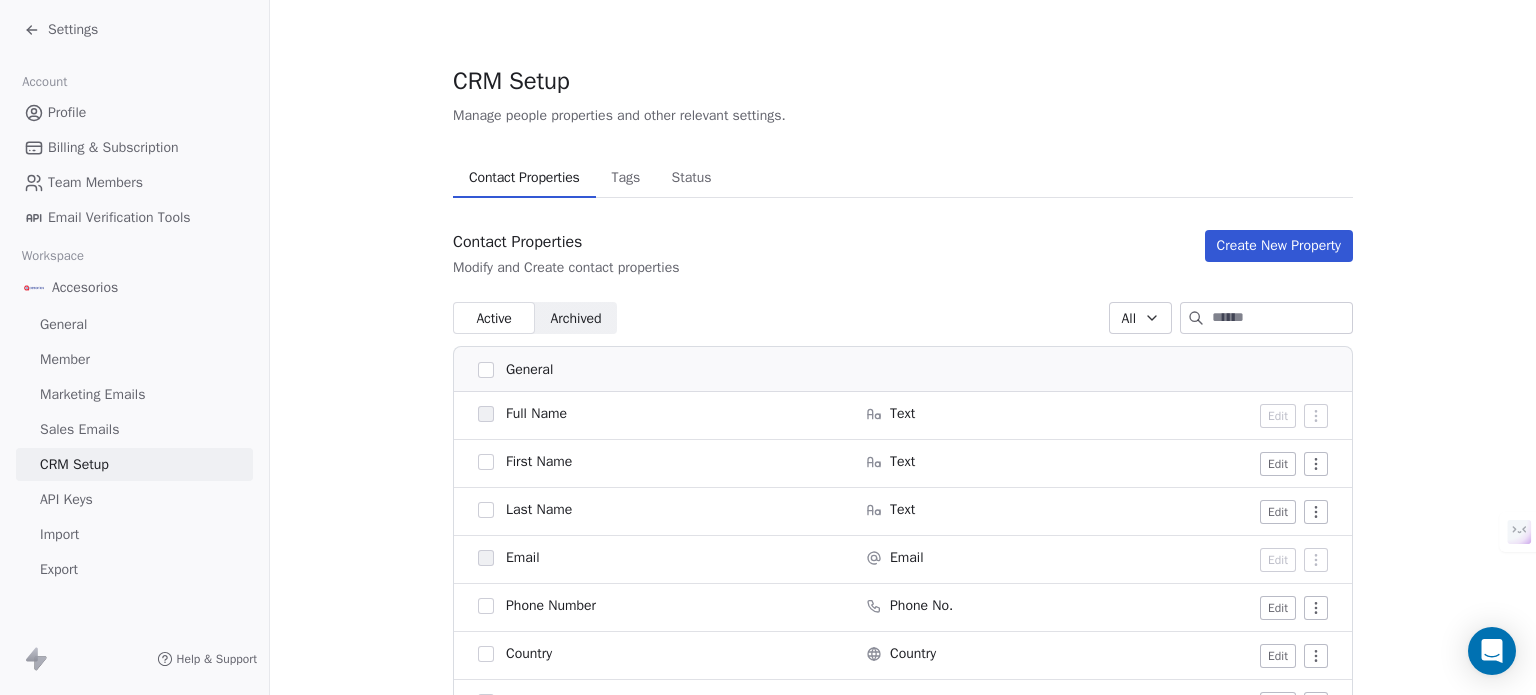 click on "Sales Emails" at bounding box center [134, 429] 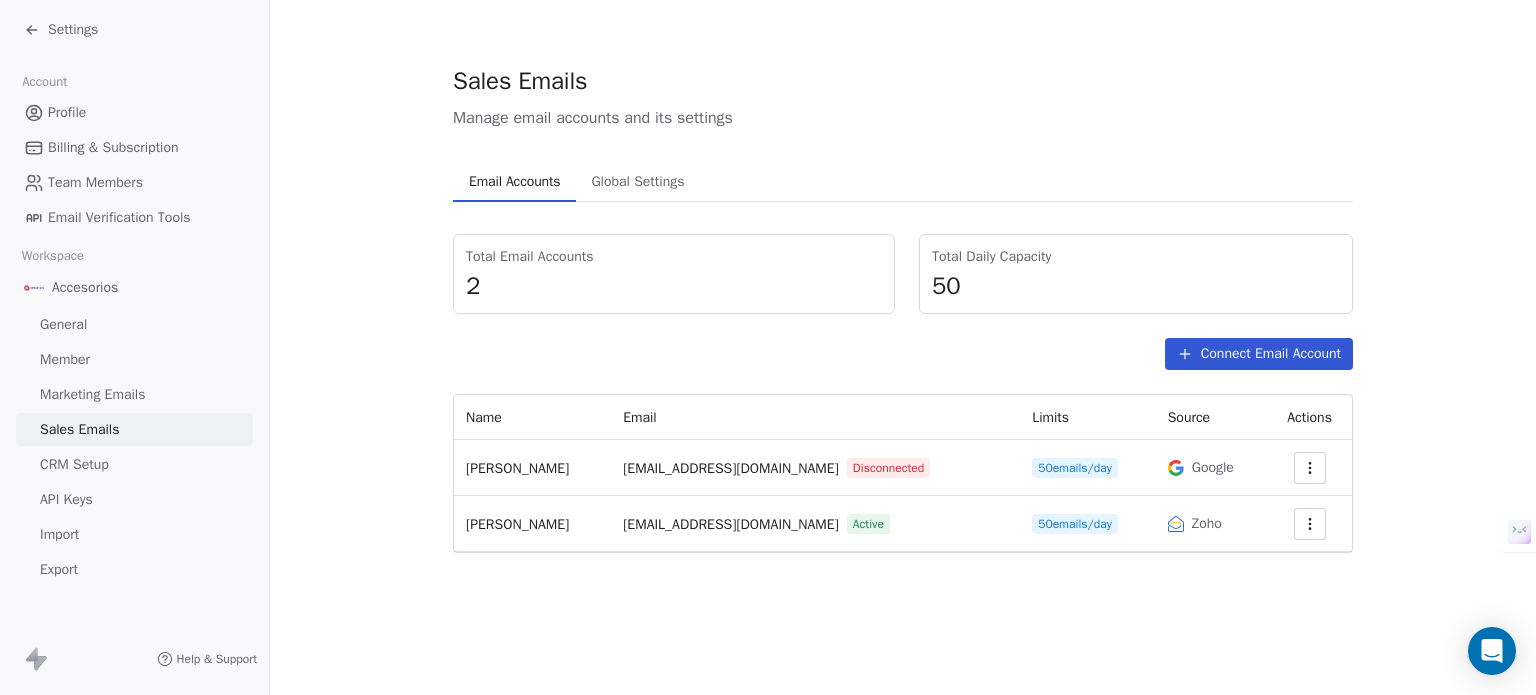 click 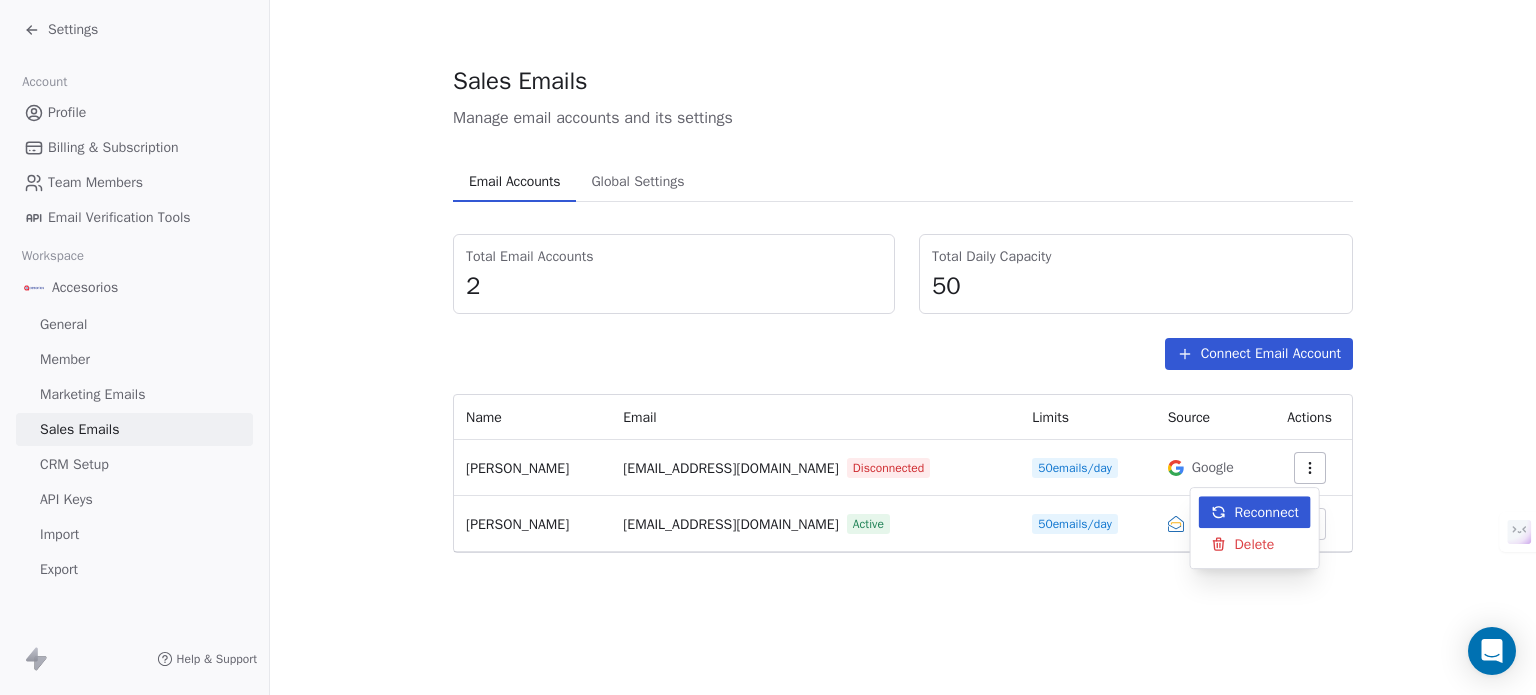 click on "Reconnect" at bounding box center (1267, 512) 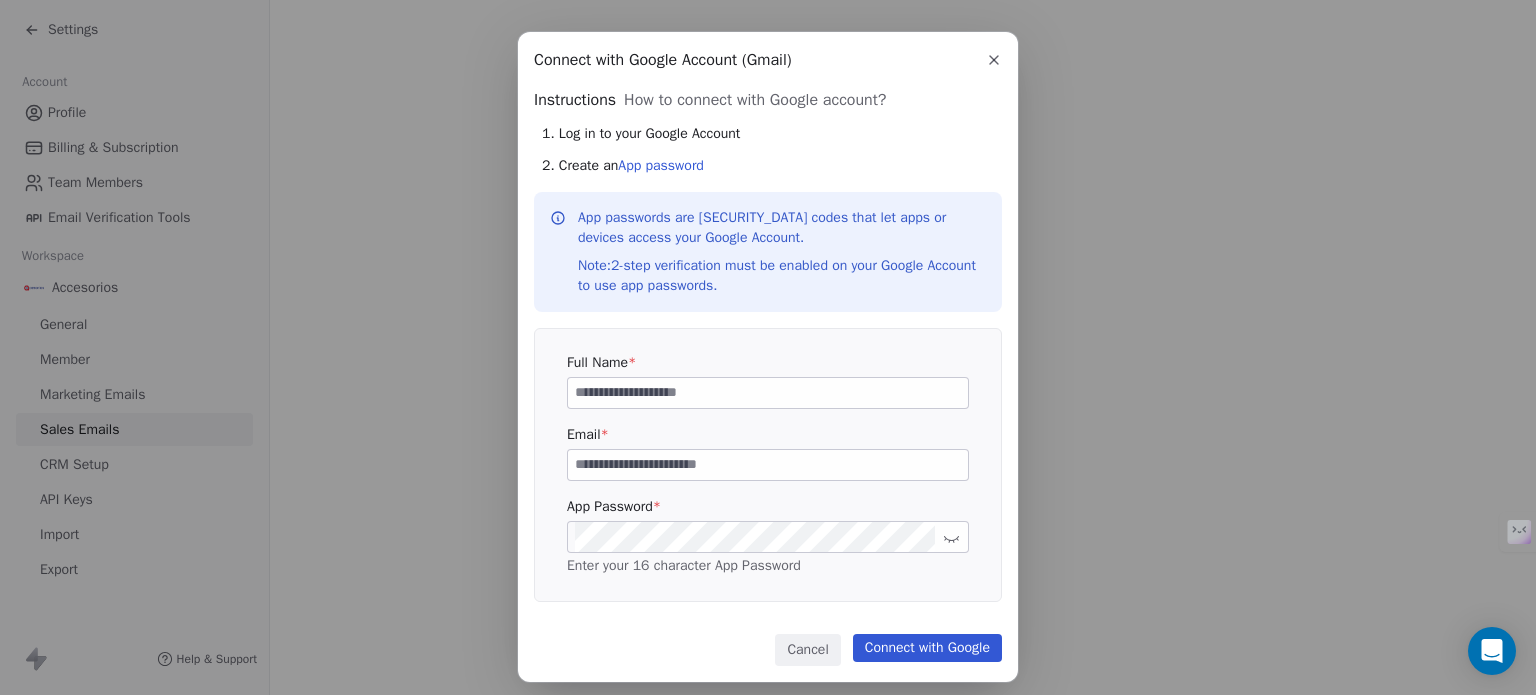 click at bounding box center [768, 393] 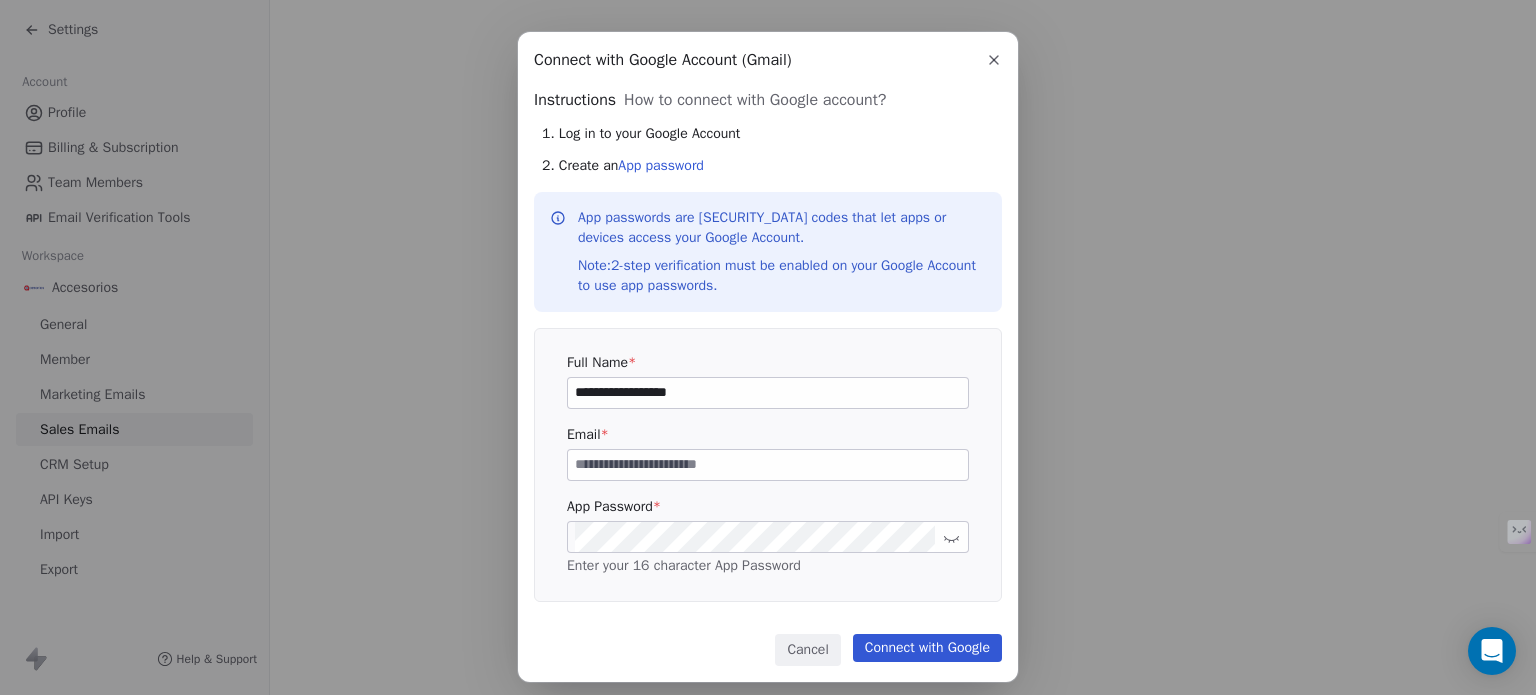 type on "**********" 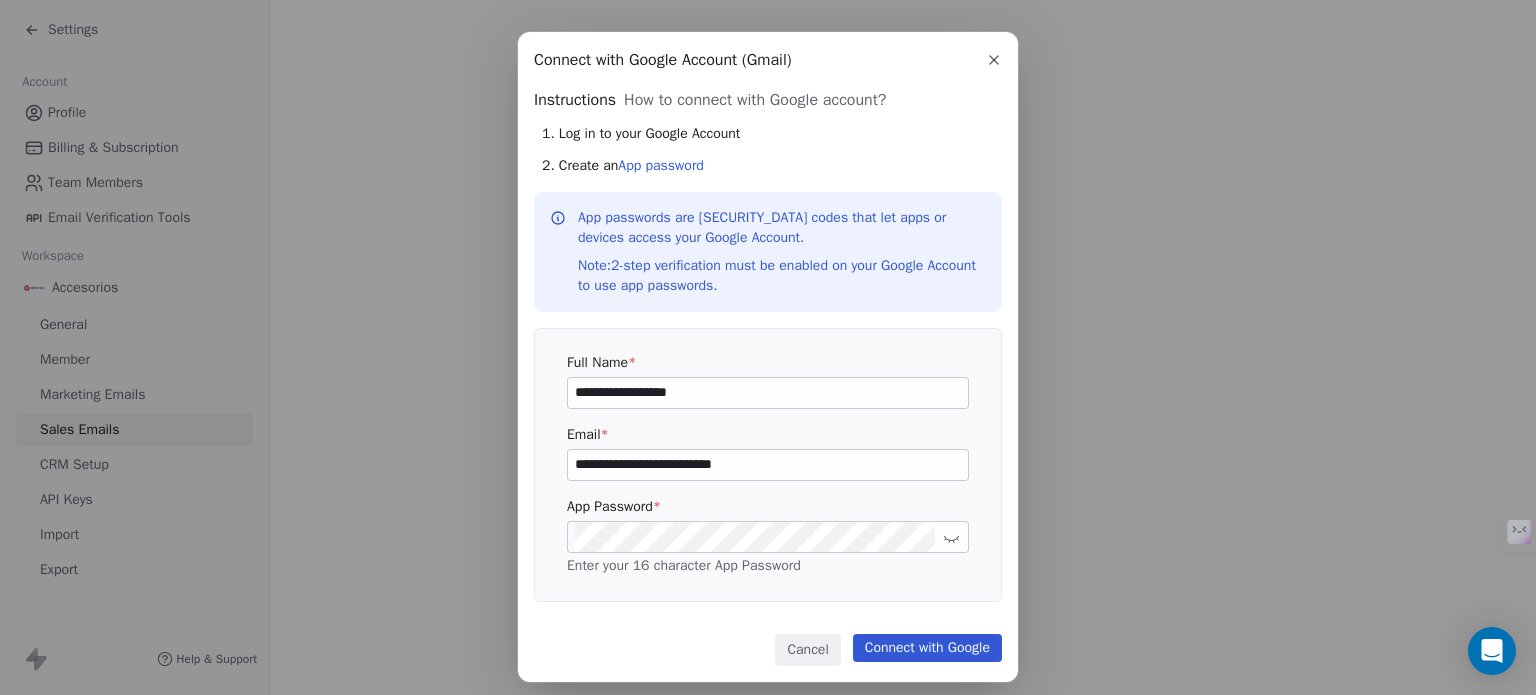 type on "**********" 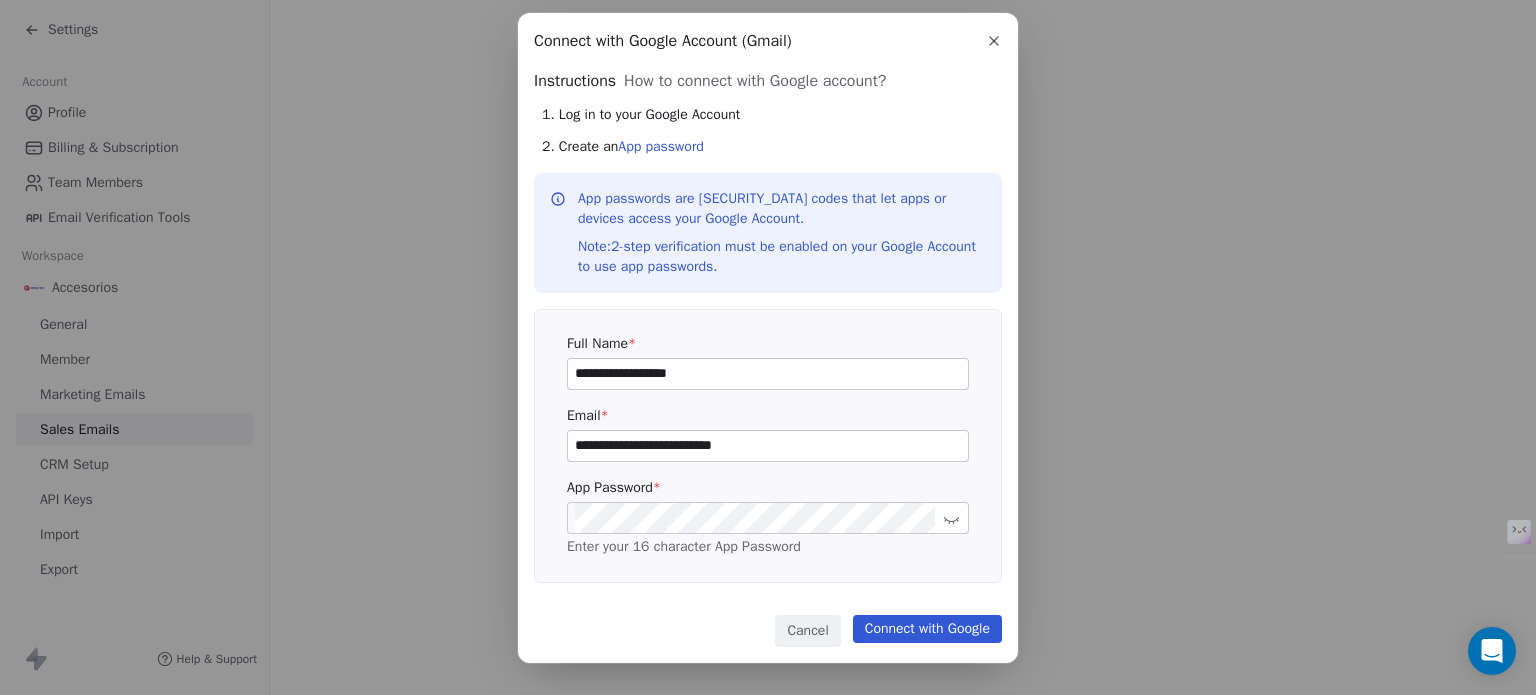 scroll, scrollTop: 28, scrollLeft: 0, axis: vertical 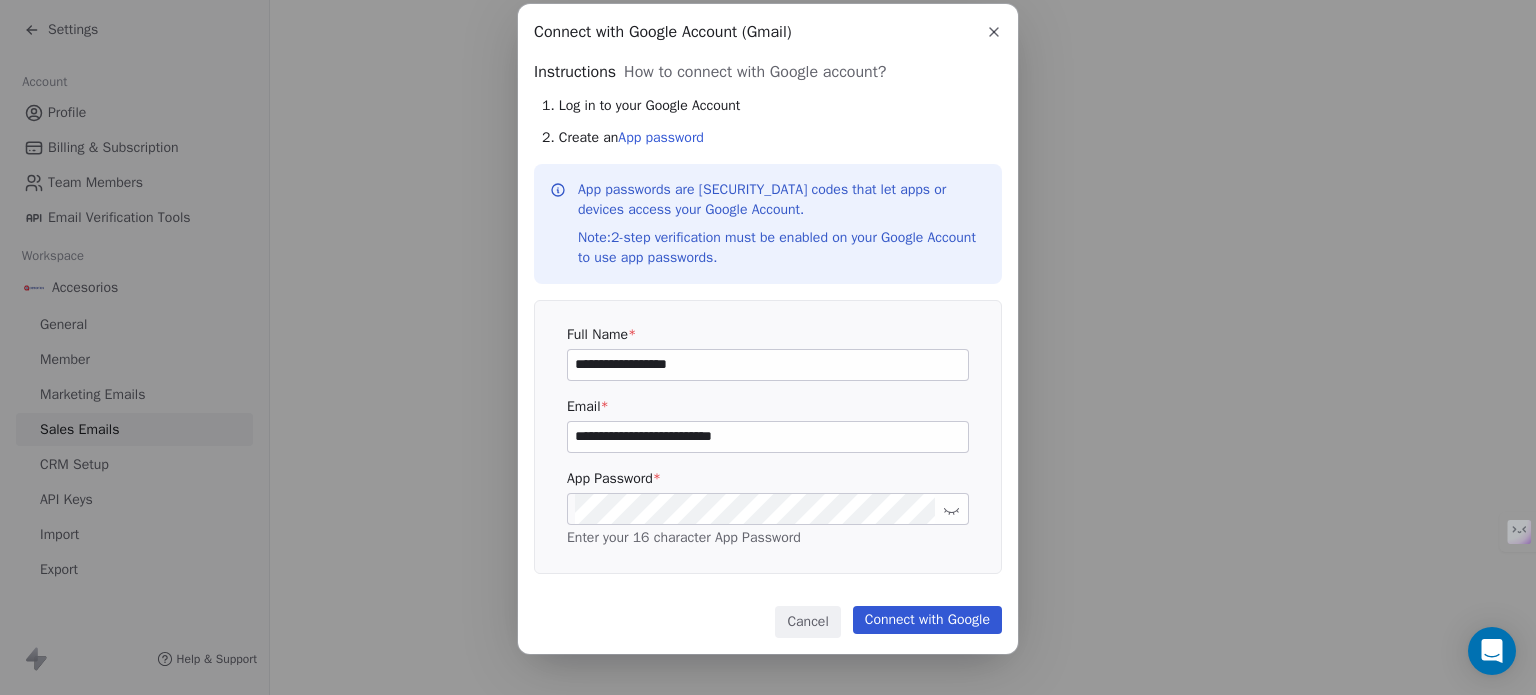 click on "Connect with Google" at bounding box center [927, 620] 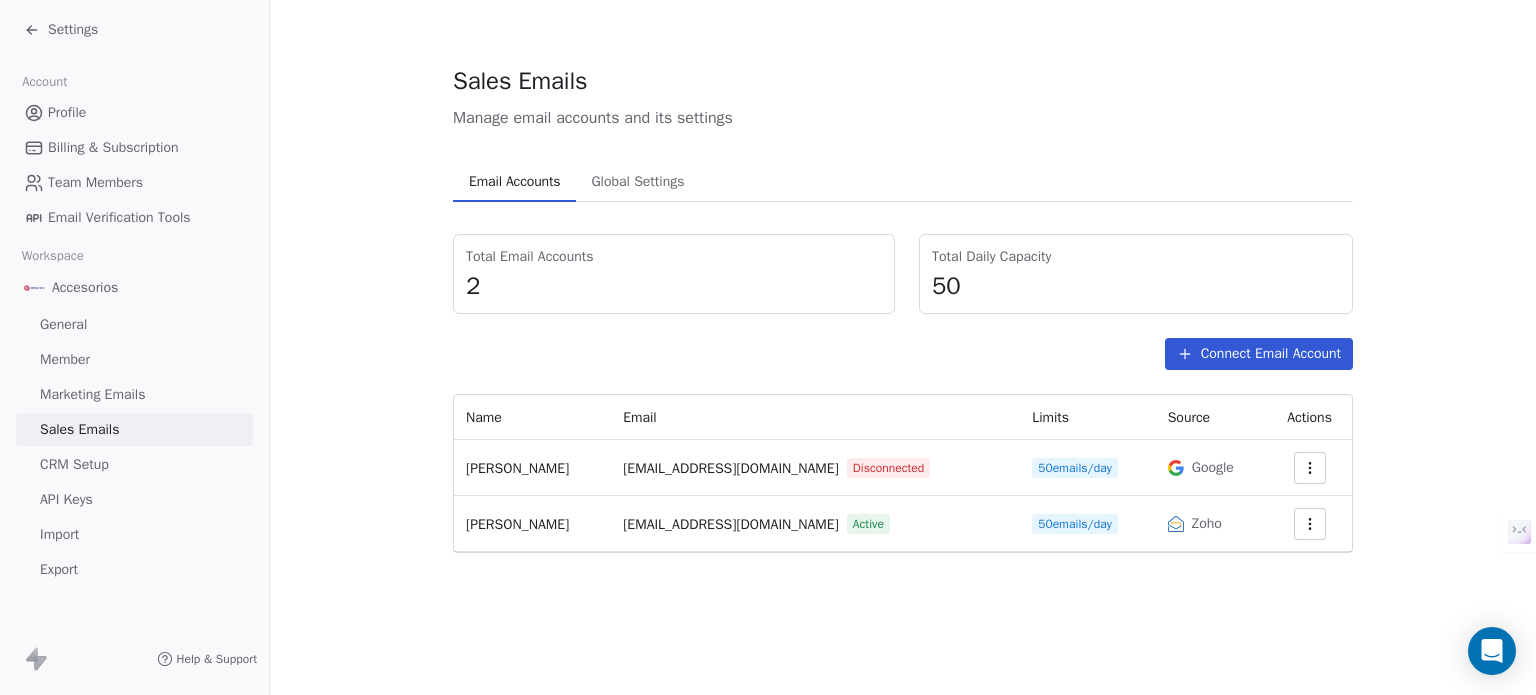 click at bounding box center (1310, 468) 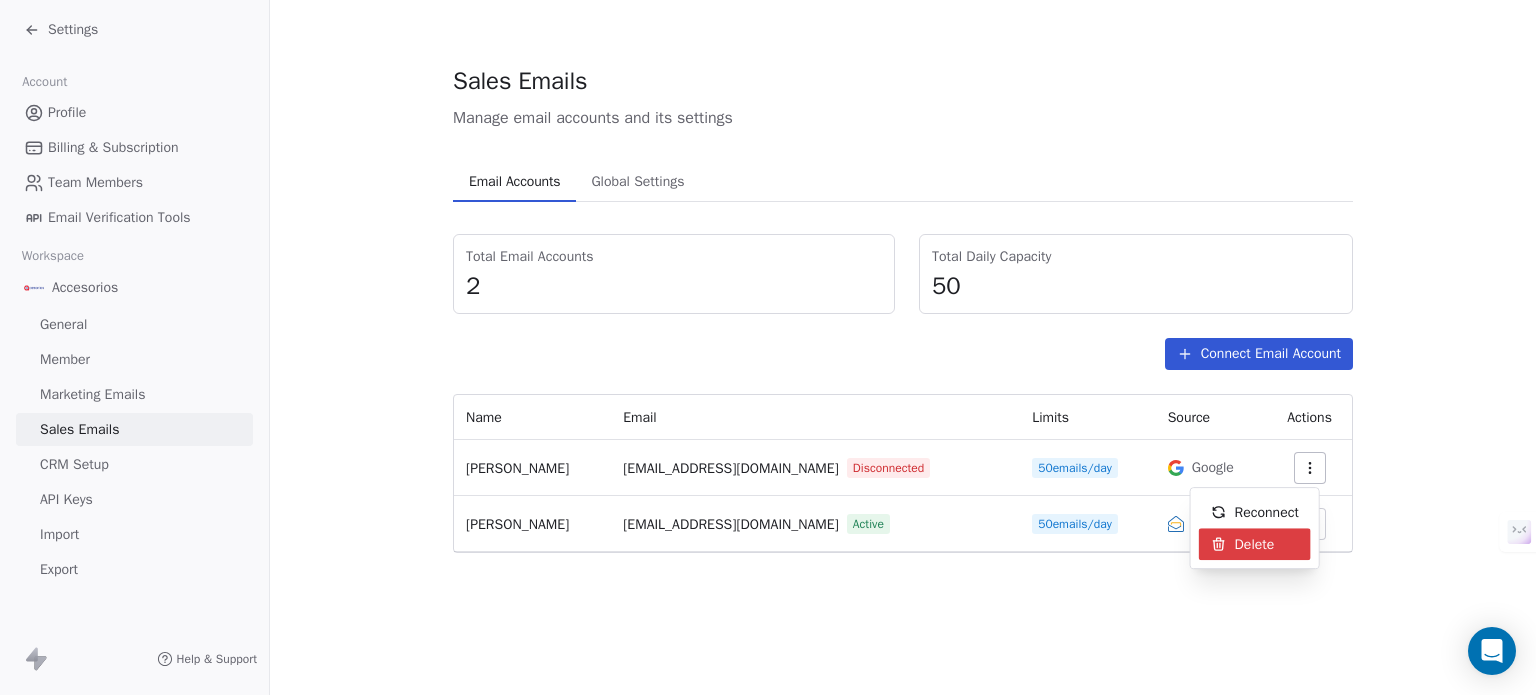click on "Delete" at bounding box center (1255, 544) 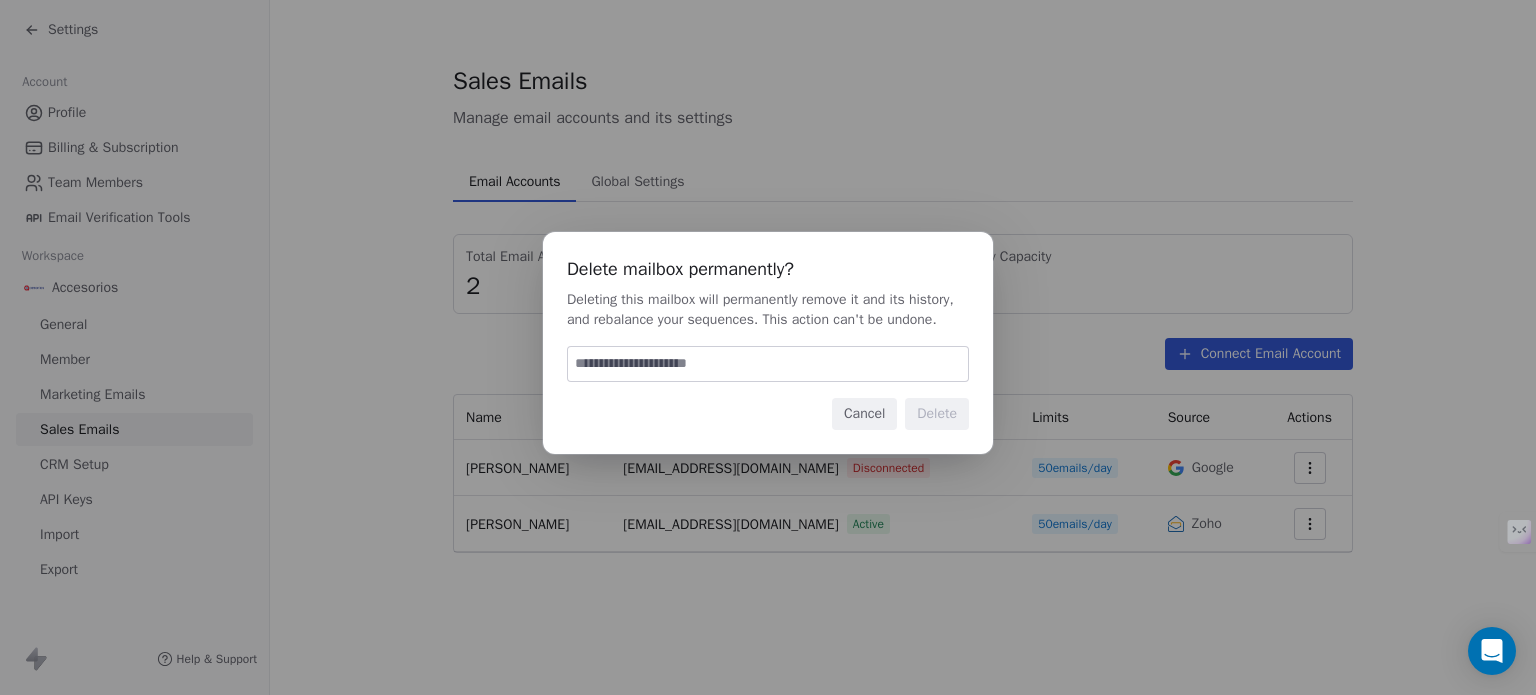 click at bounding box center [768, 364] 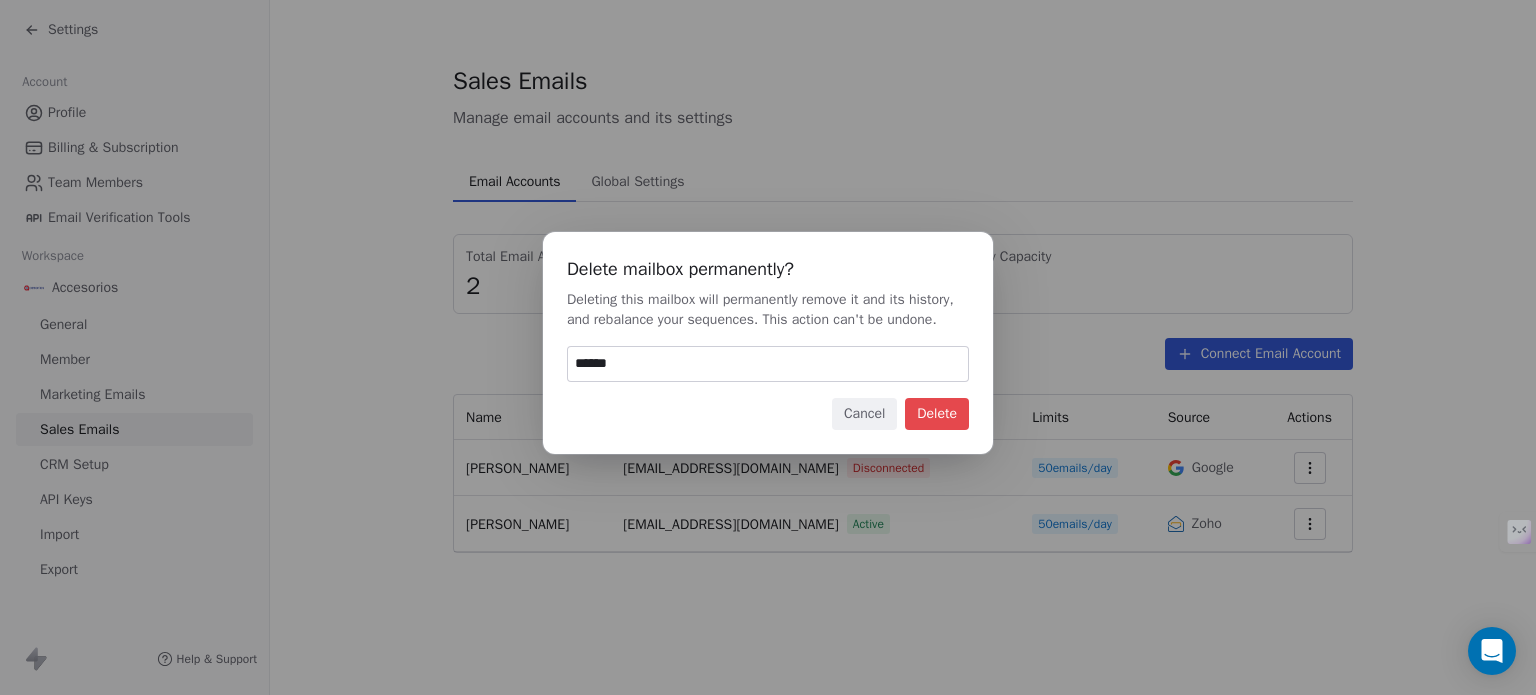 type on "******" 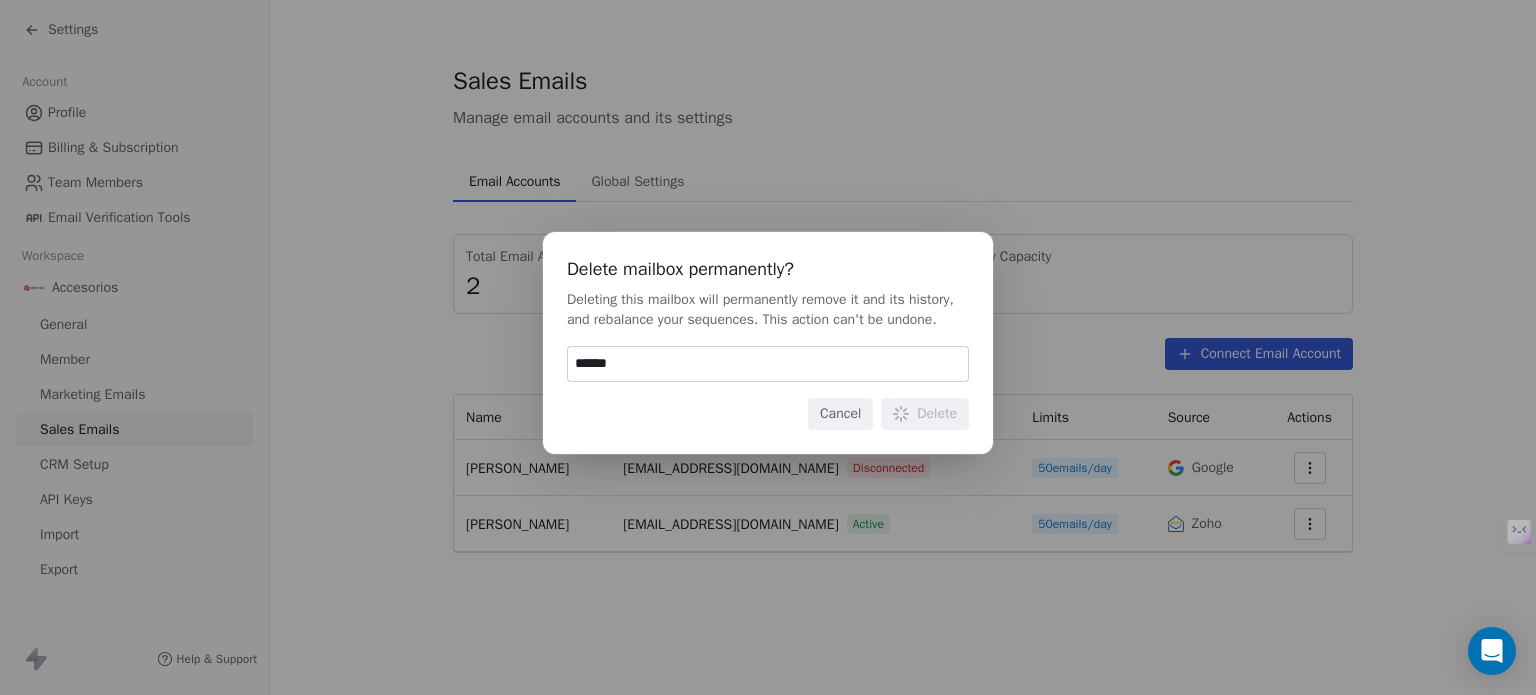 type 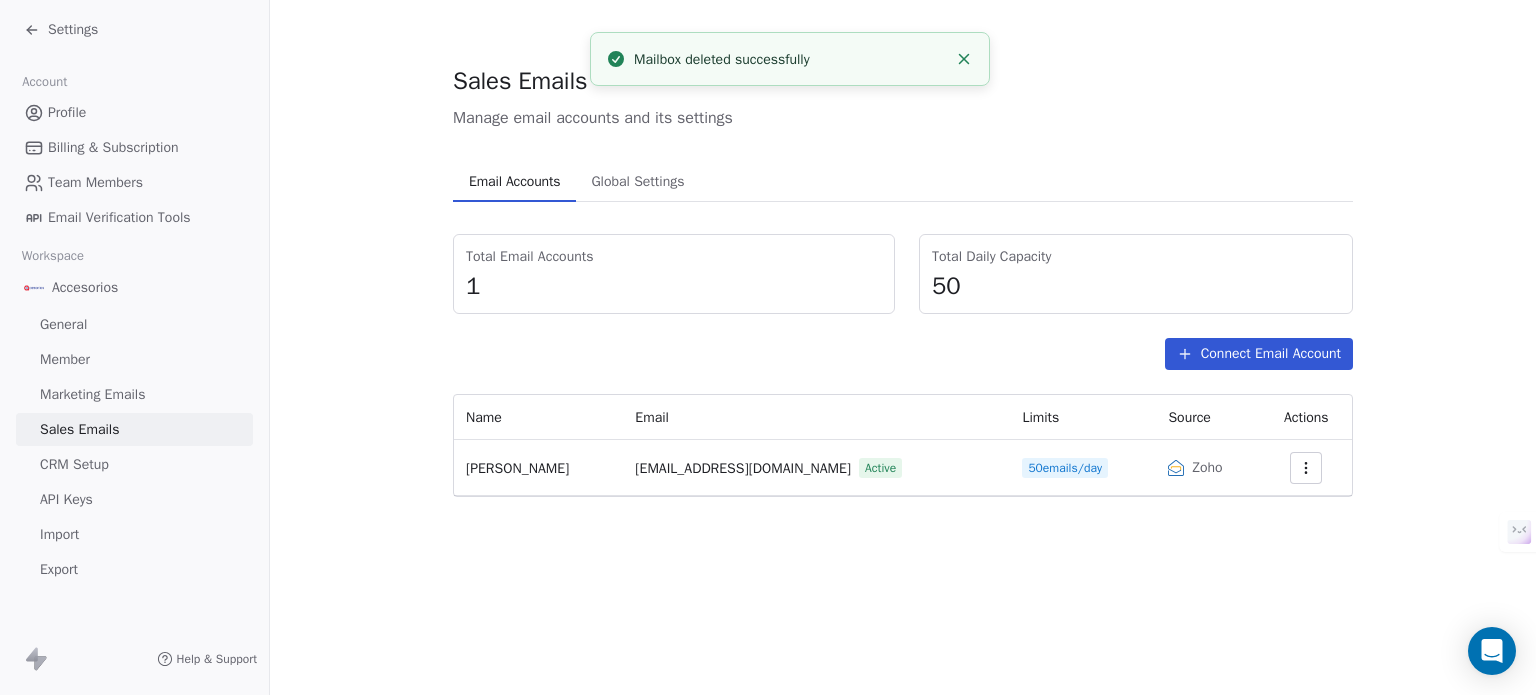 click on "Connect Email Account" at bounding box center [1259, 354] 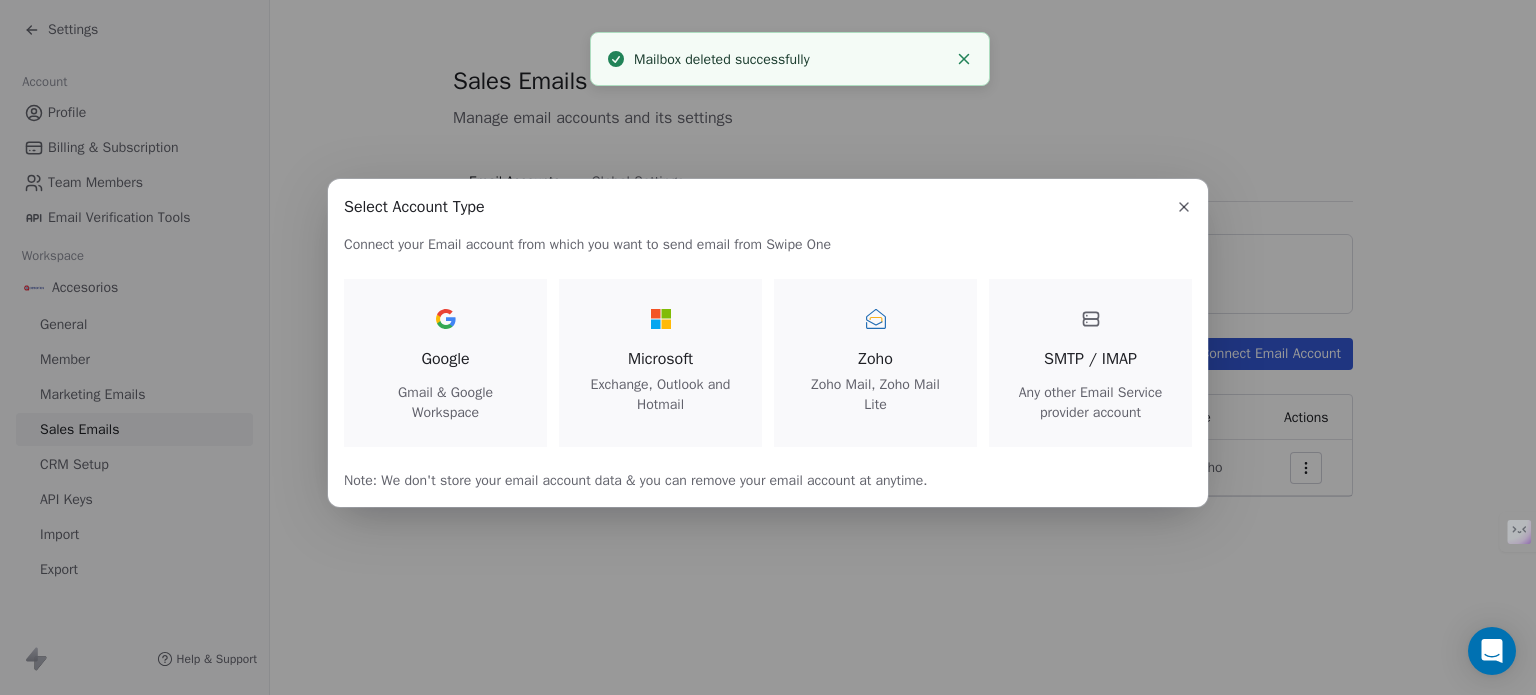 click on "Google Gmail & Google Workspace" at bounding box center (445, 363) 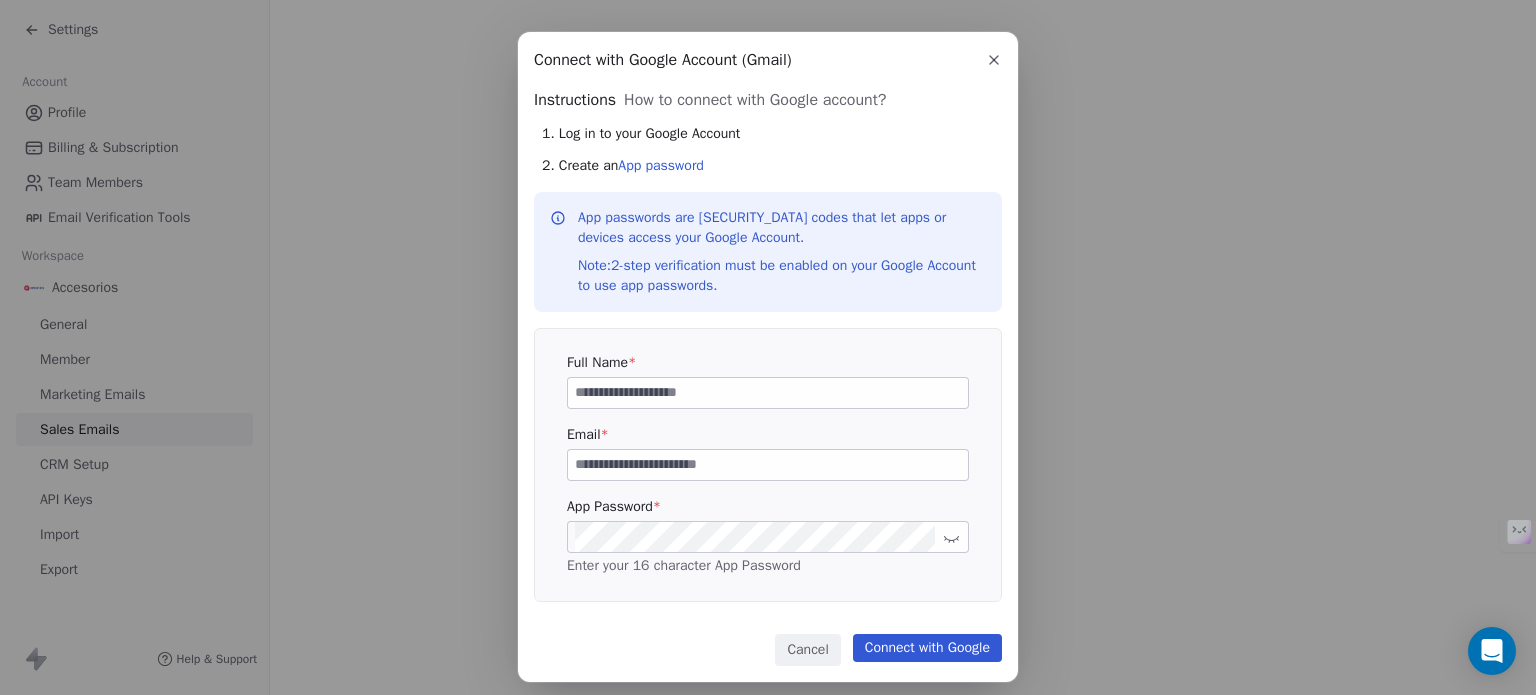 click at bounding box center (768, 393) 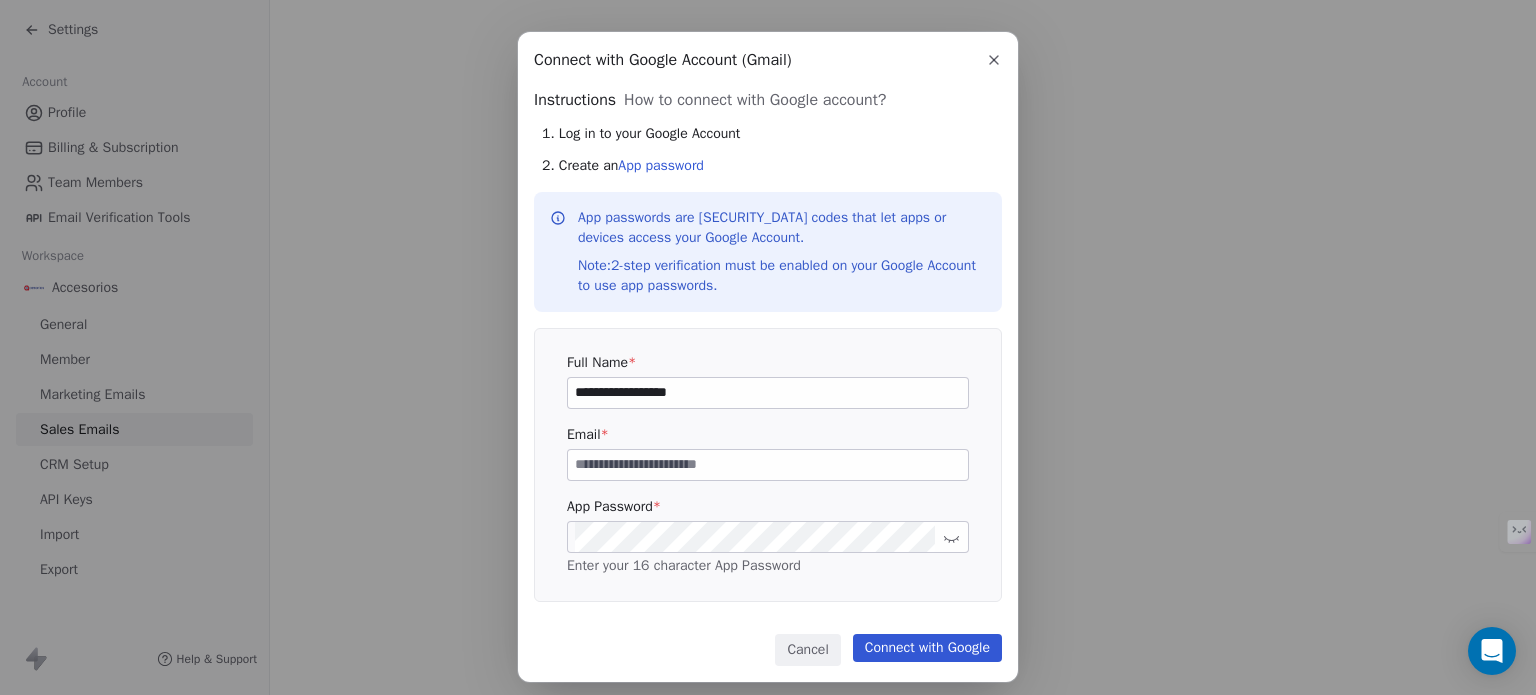 type on "**********" 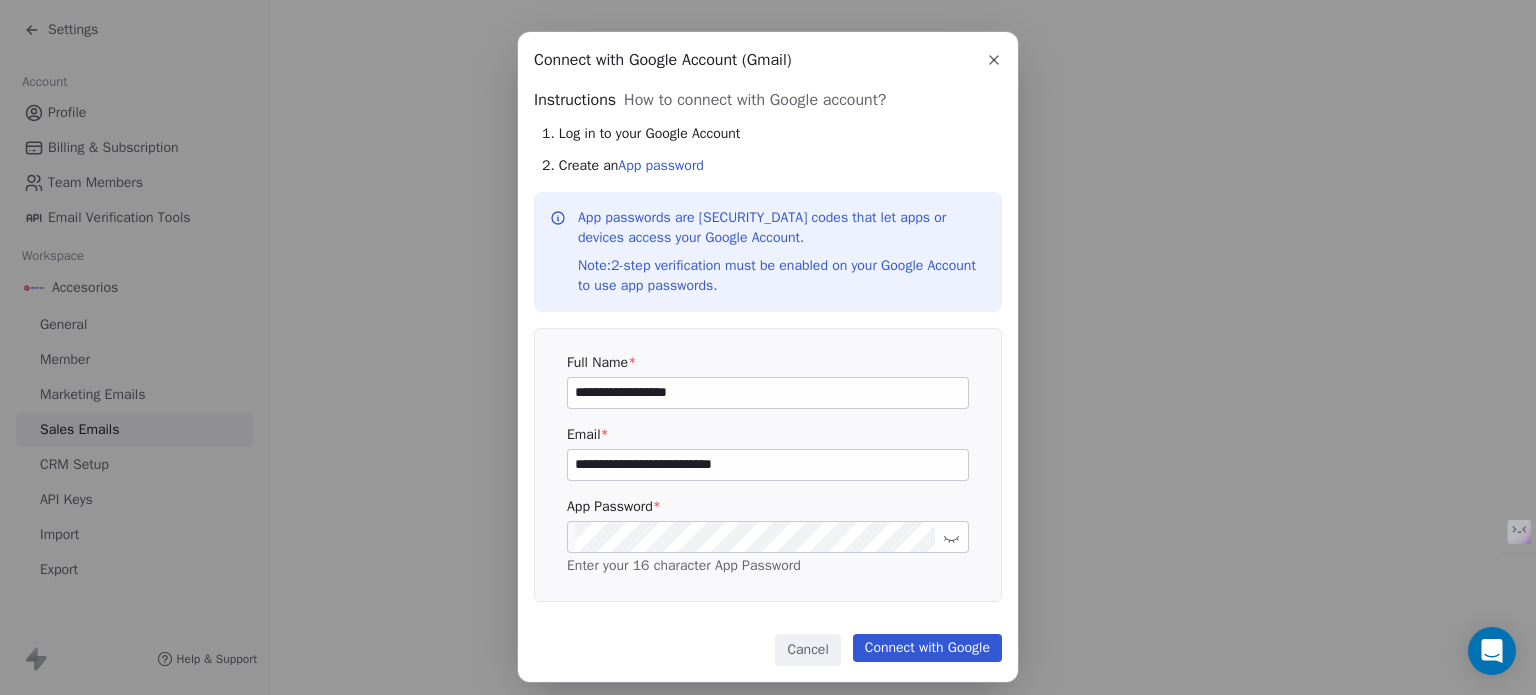 type on "**********" 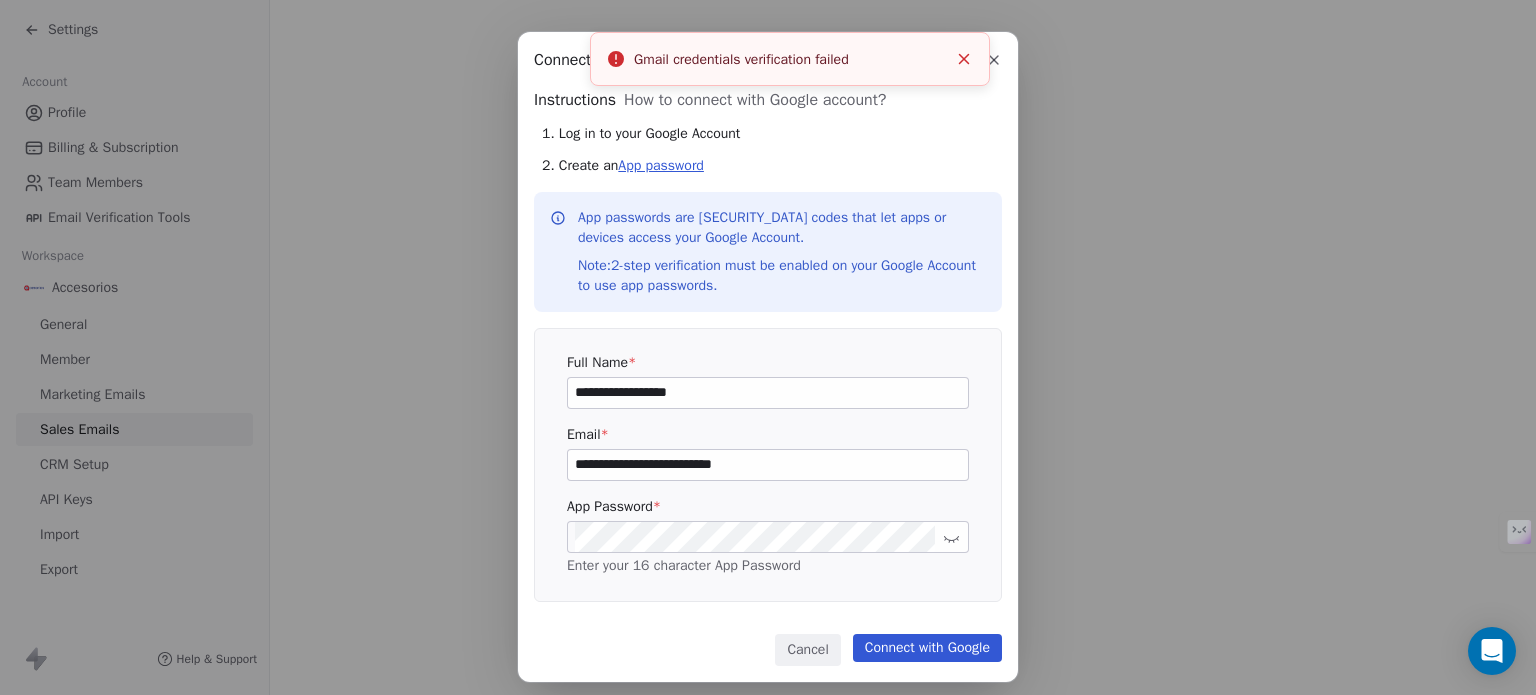 click on "App password" at bounding box center (661, 165) 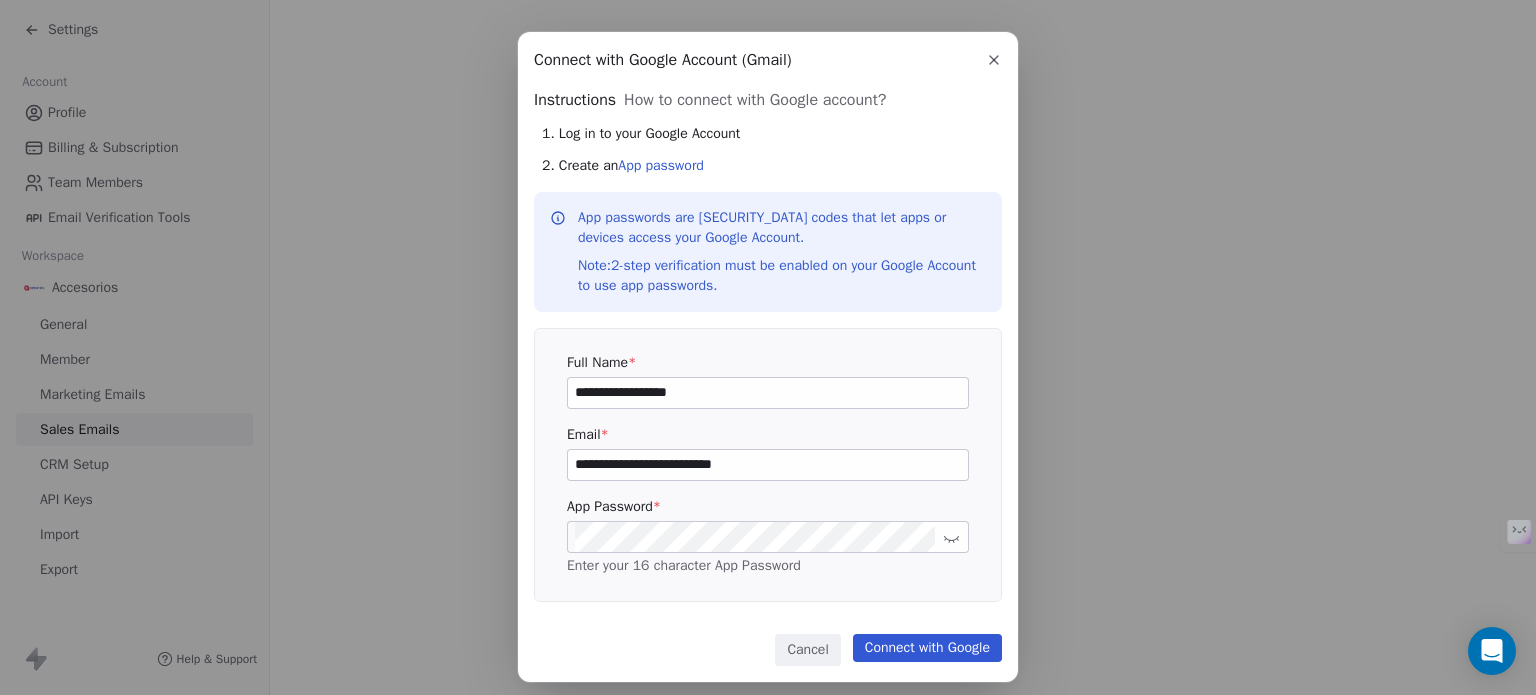 click on "Connect with Google" at bounding box center (927, 648) 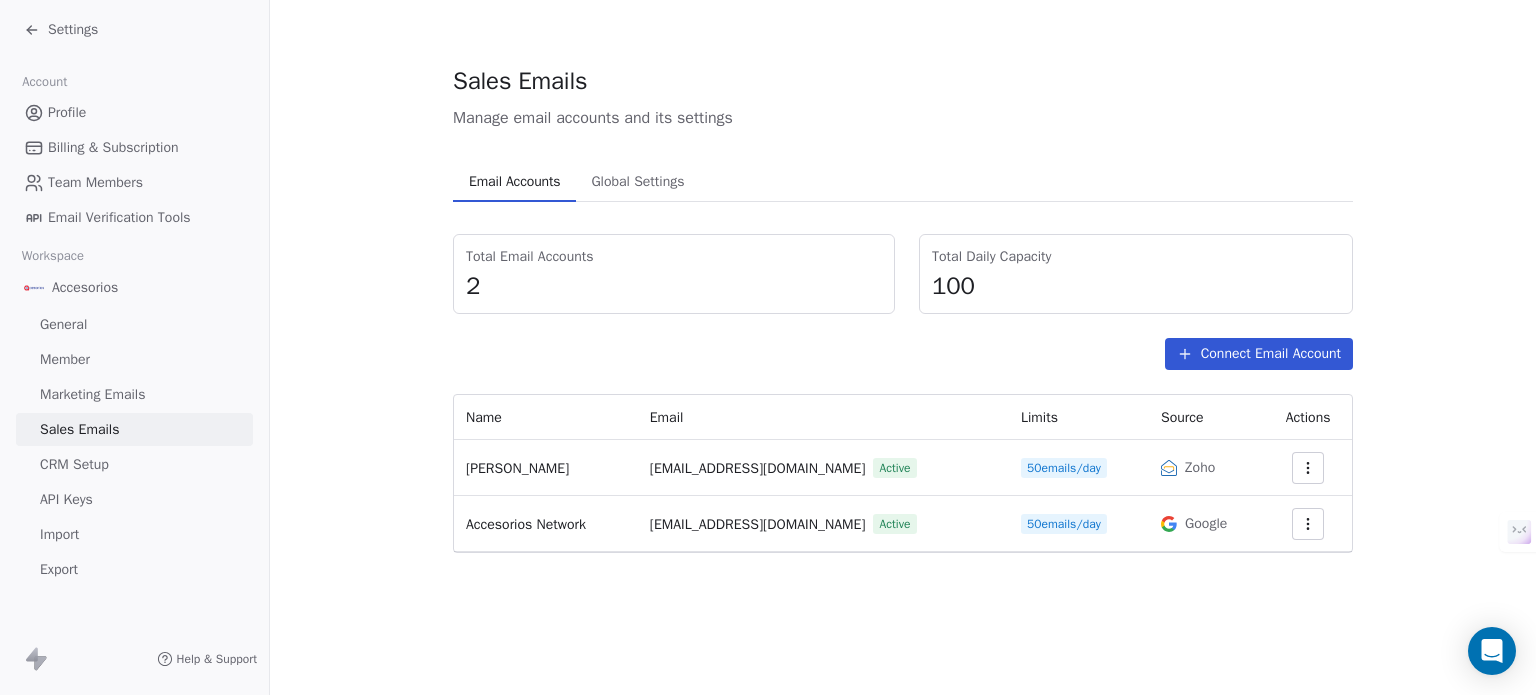 click on "50  emails/day" at bounding box center [1064, 524] 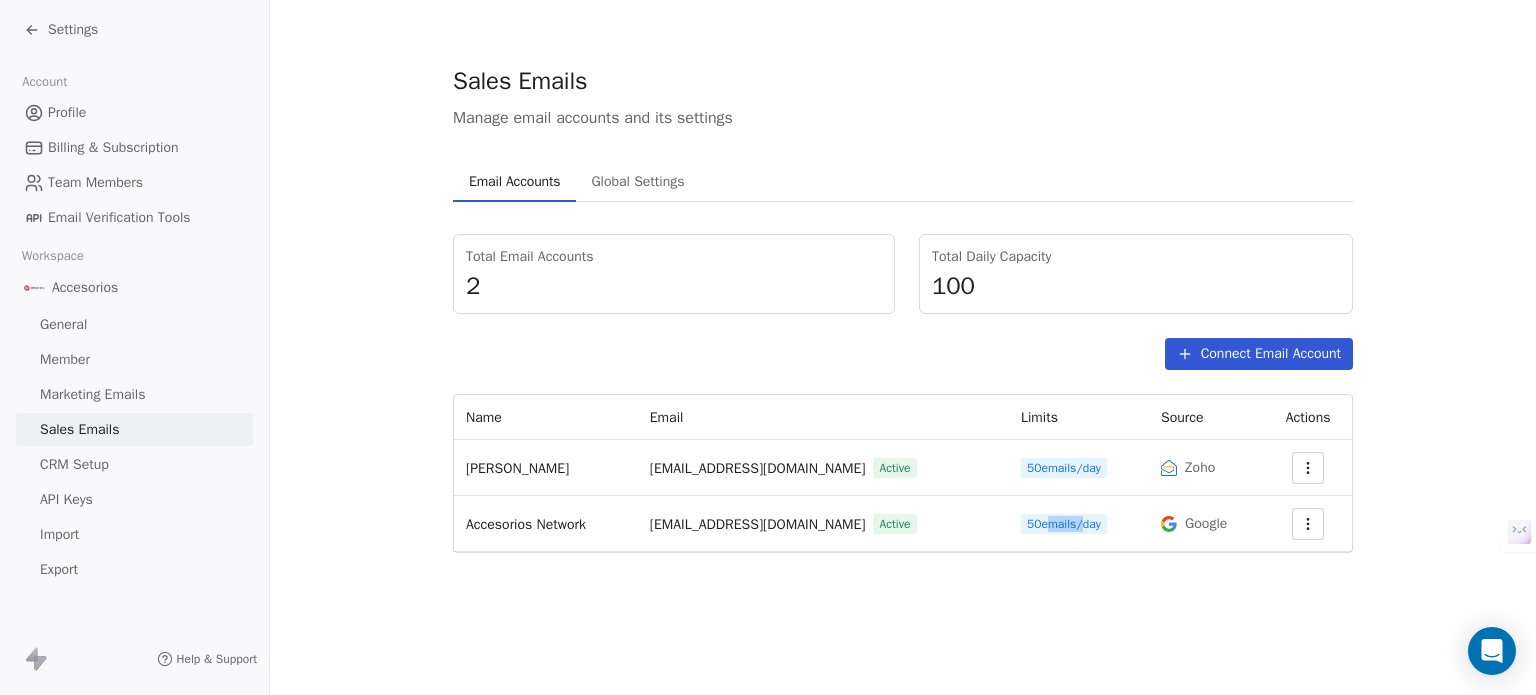 click on "50  emails/day" at bounding box center [1064, 524] 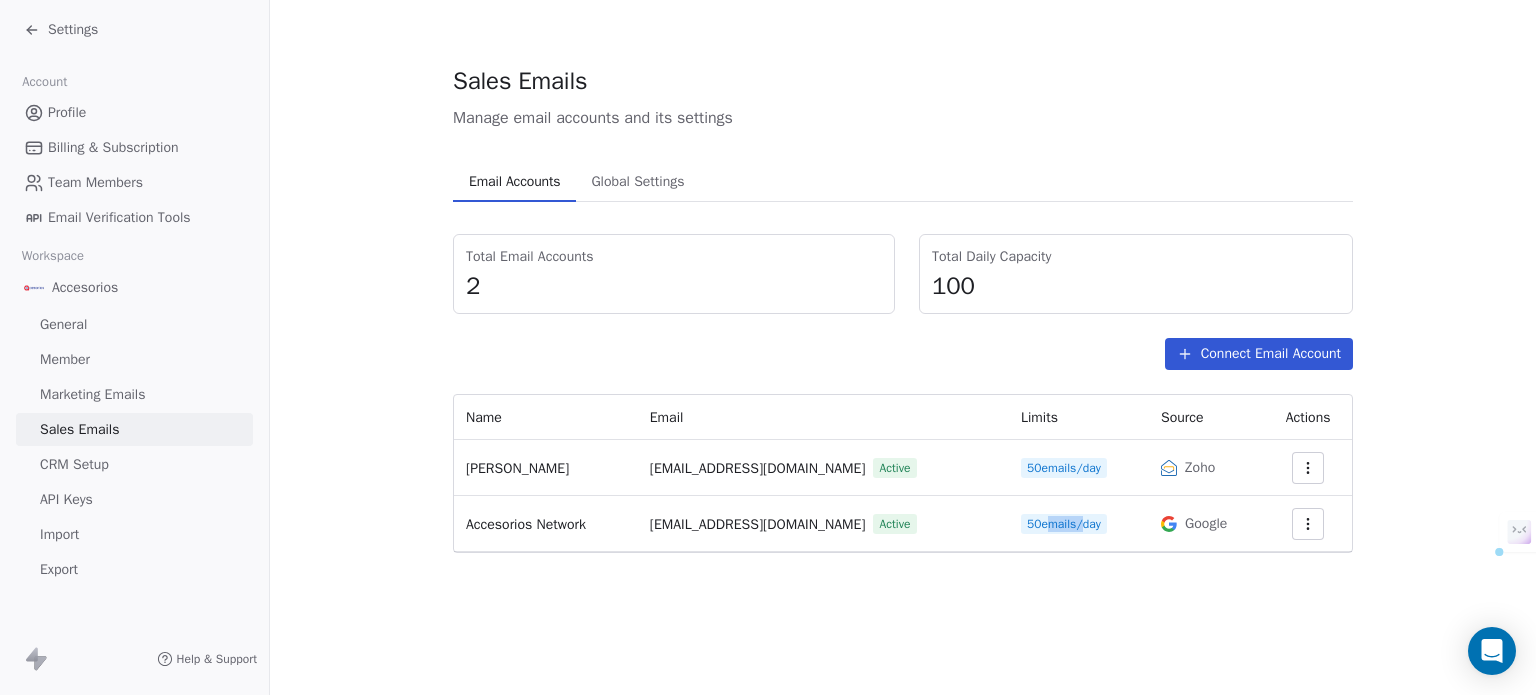 click on "50  emails/day" at bounding box center (1064, 468) 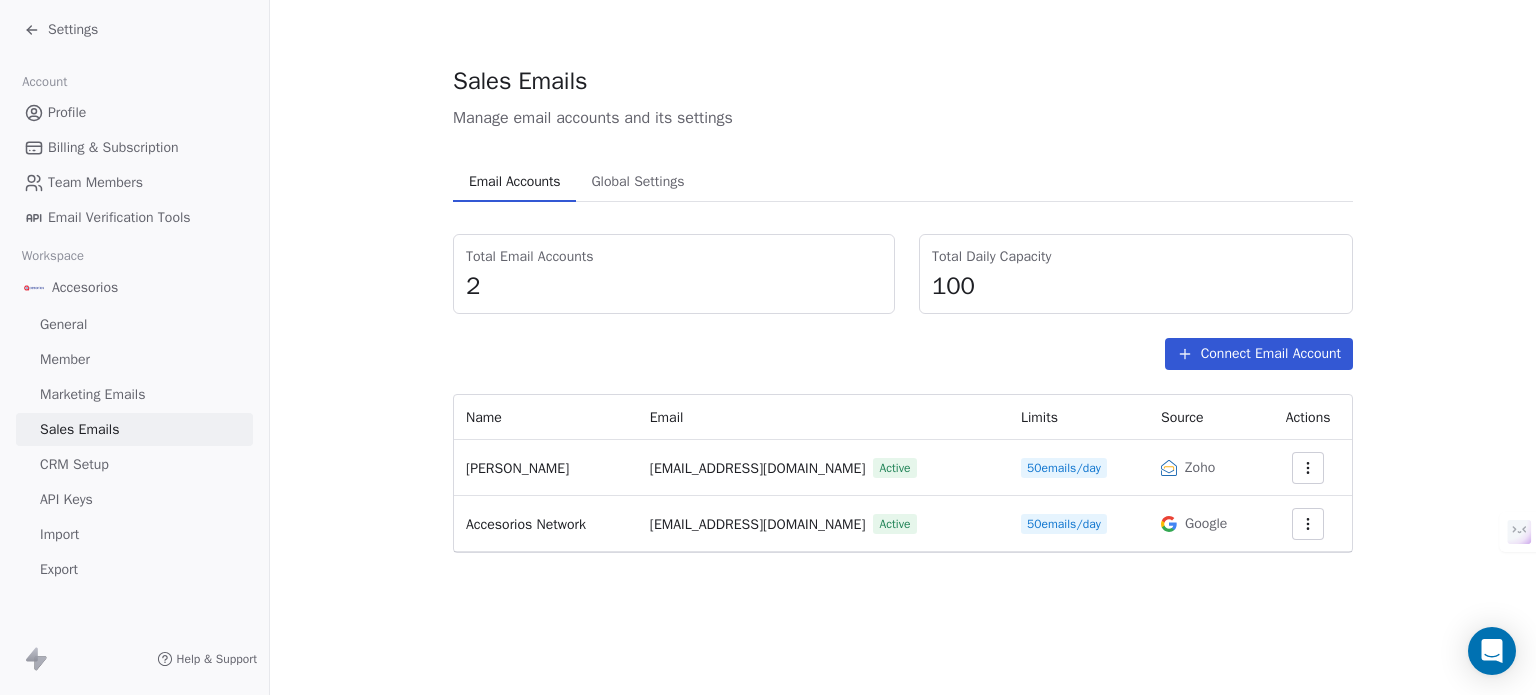 click on "Global Settings" at bounding box center [637, 182] 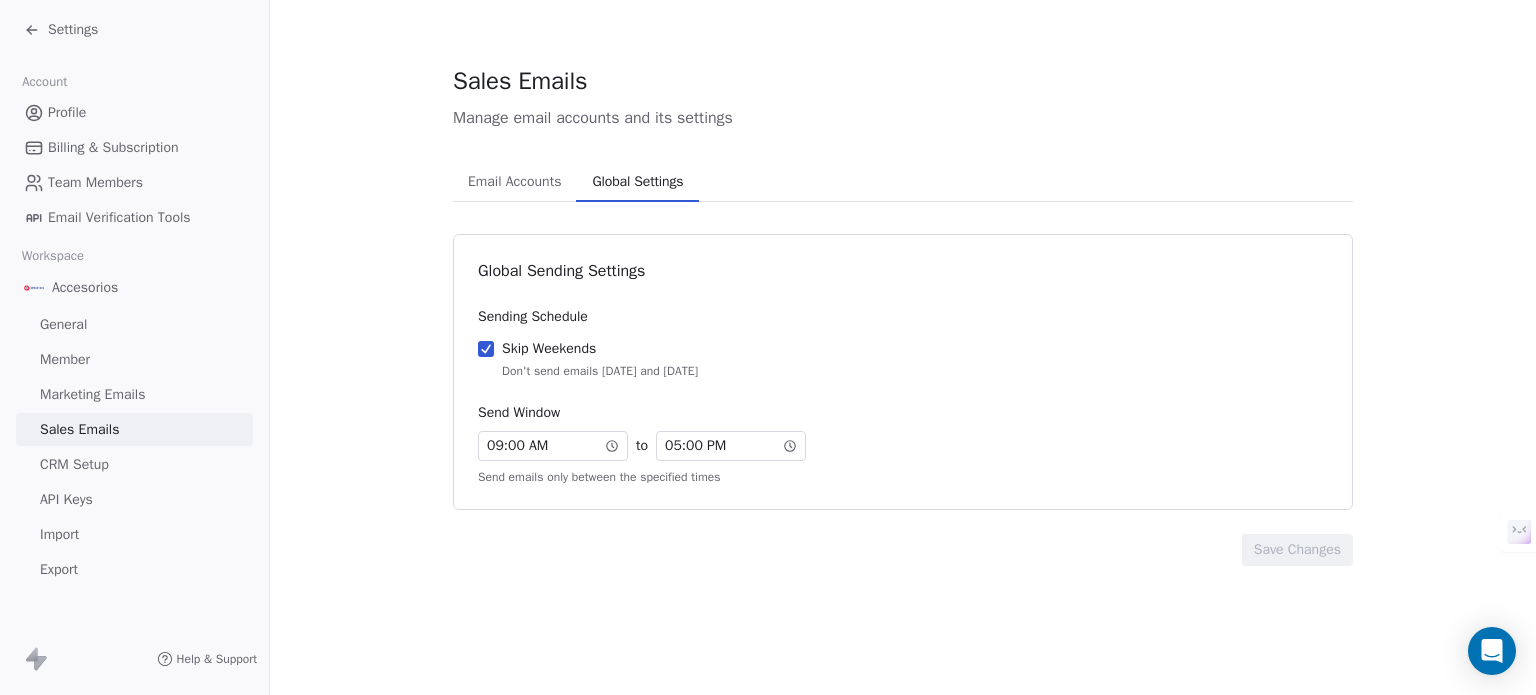 click on "Email Accounts" at bounding box center [514, 182] 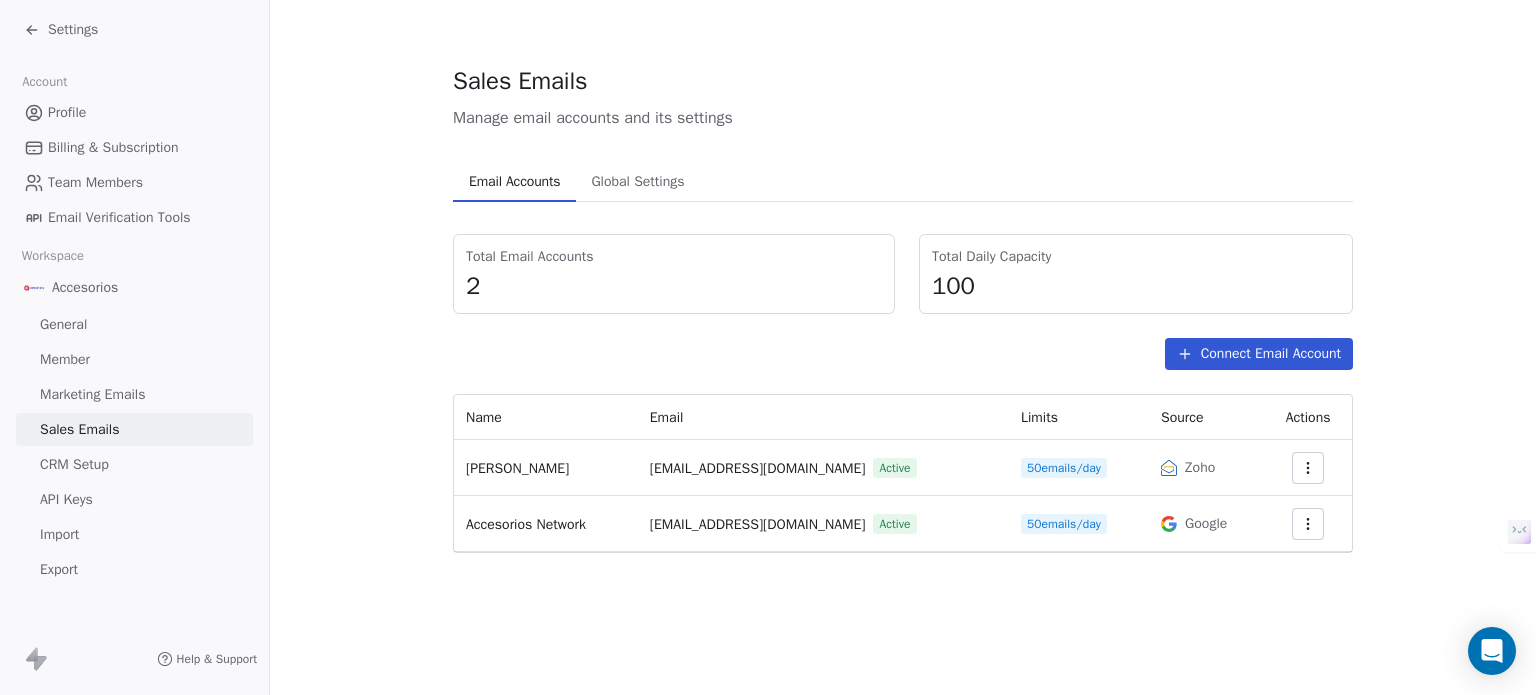 click on "Profile" at bounding box center (134, 112) 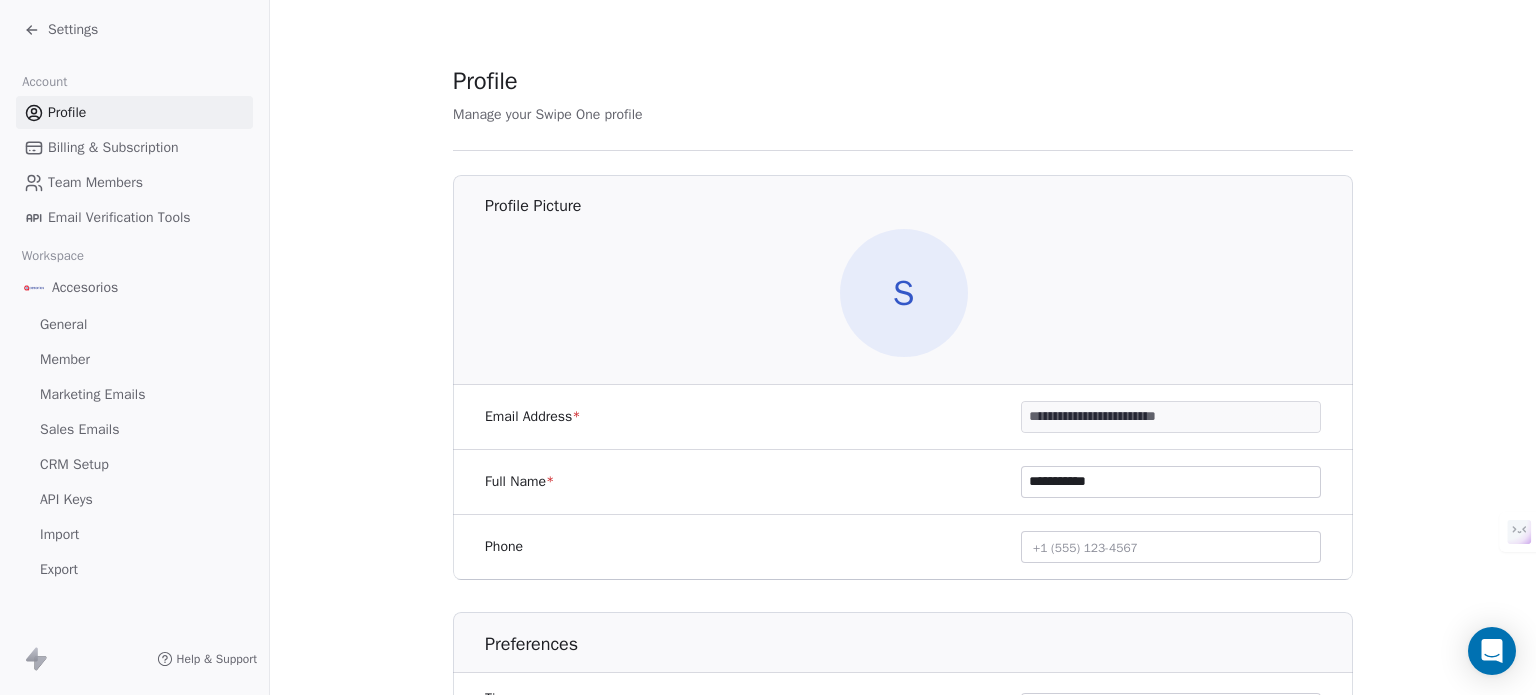 click on "S" at bounding box center [904, 293] 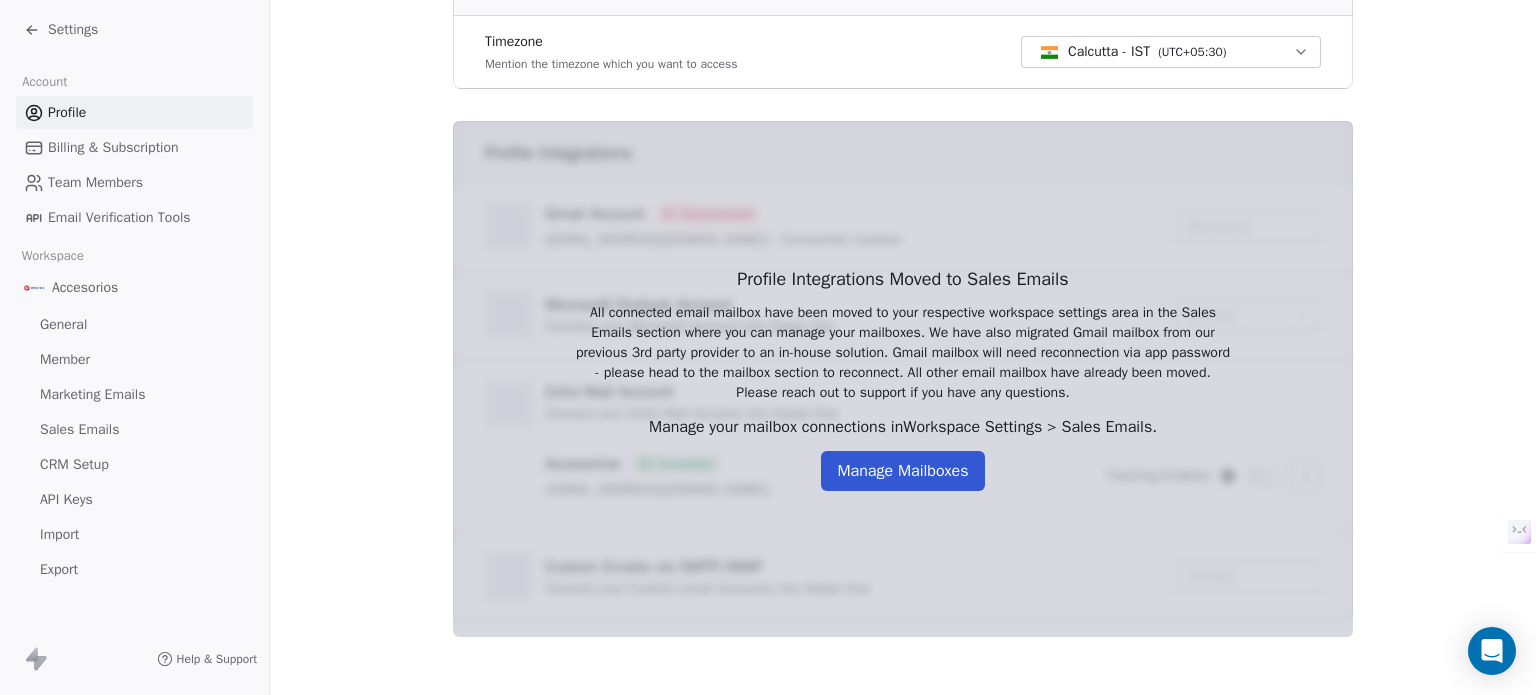 scroll, scrollTop: 661, scrollLeft: 0, axis: vertical 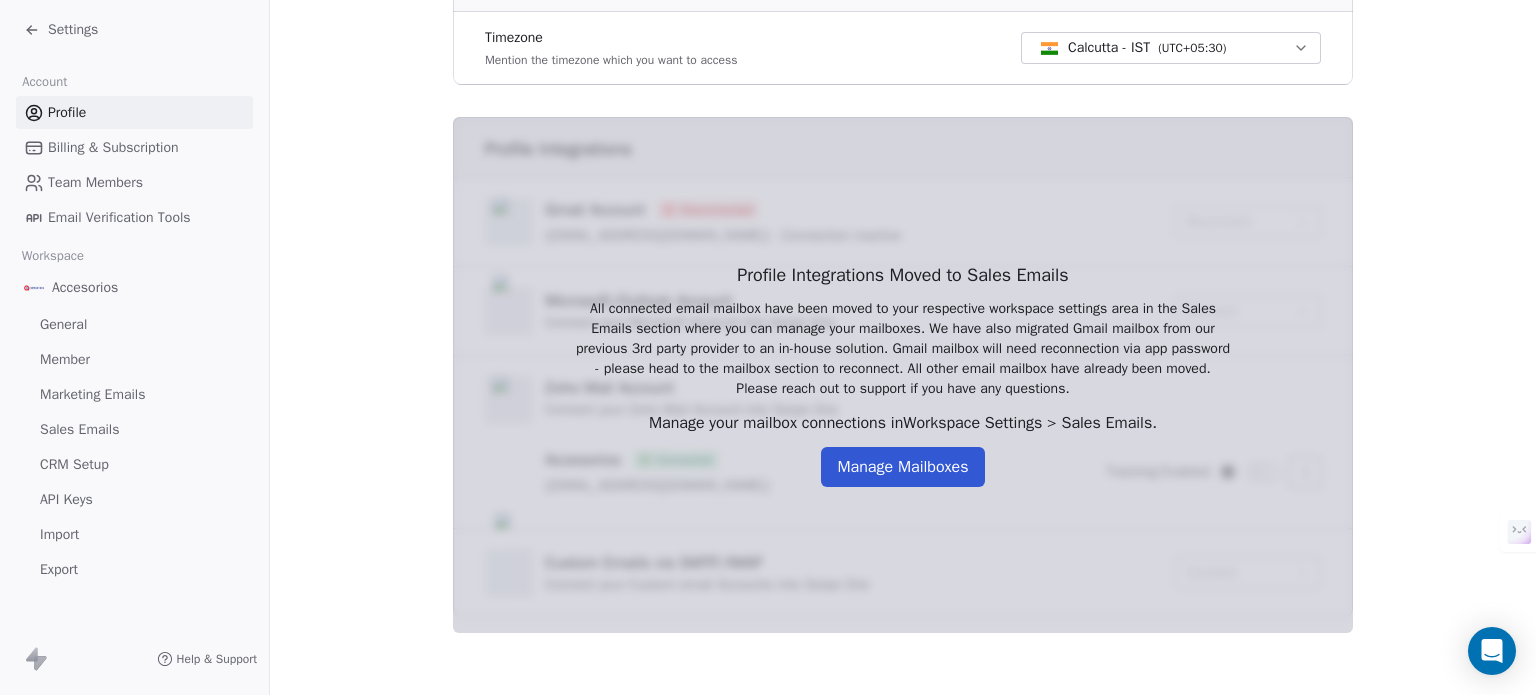 click on "Manage Mailboxes" at bounding box center (902, 467) 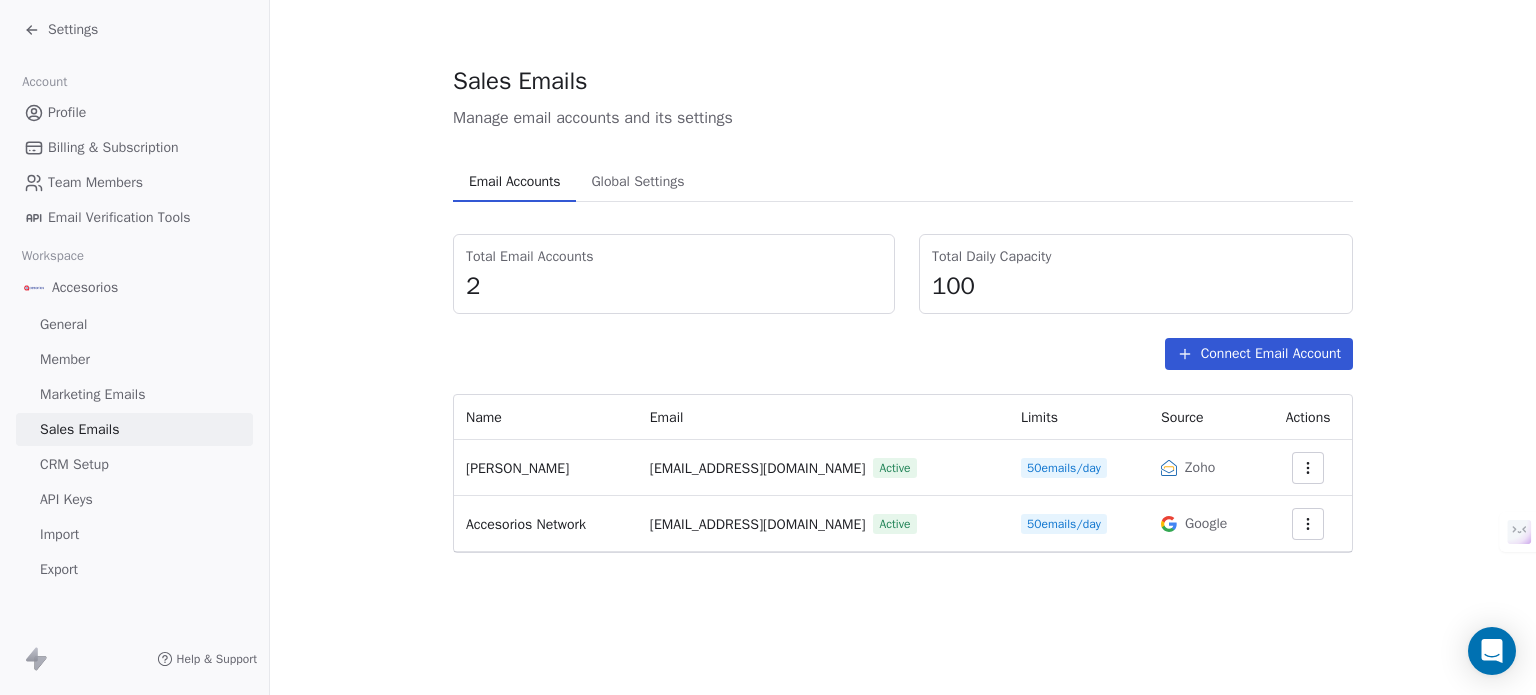 click 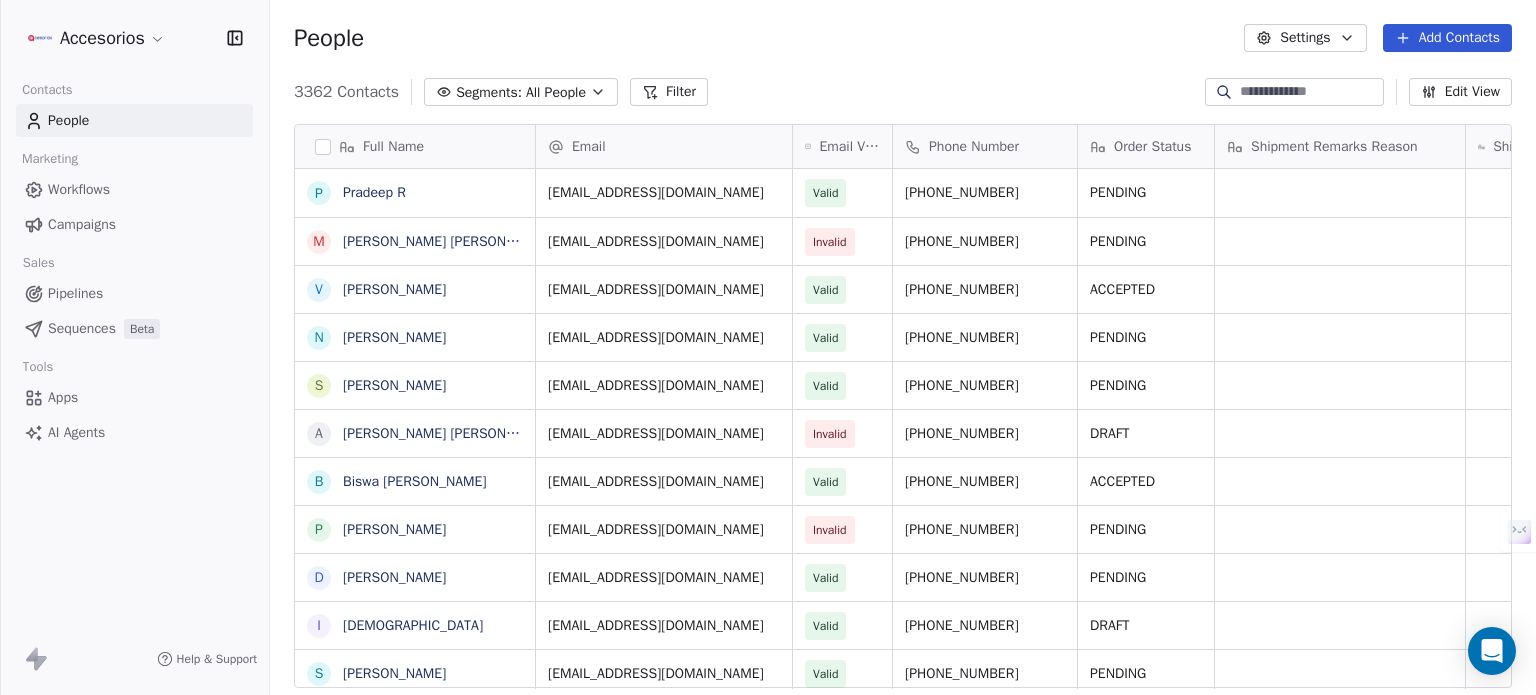 scroll, scrollTop: 16, scrollLeft: 16, axis: both 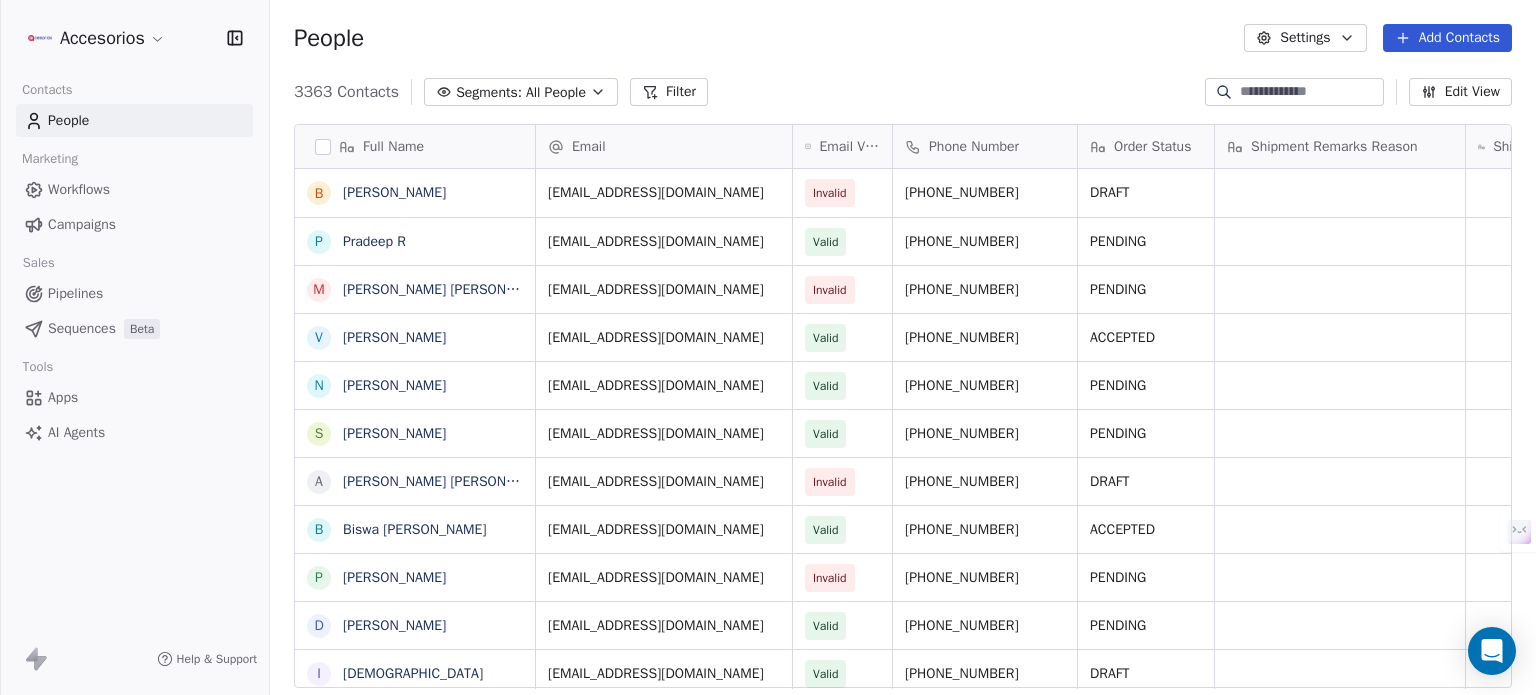 click on "Pipelines" at bounding box center (75, 293) 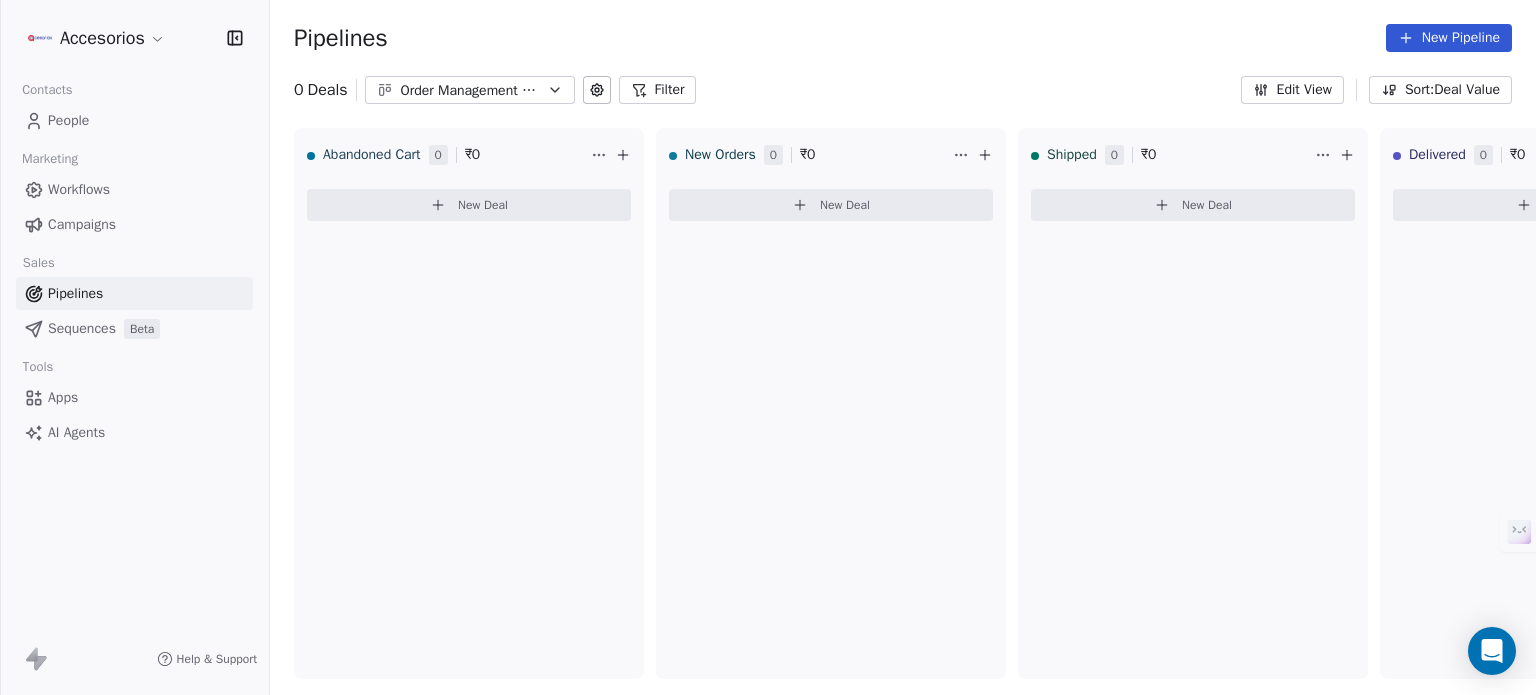 click on "Sequences" at bounding box center [82, 328] 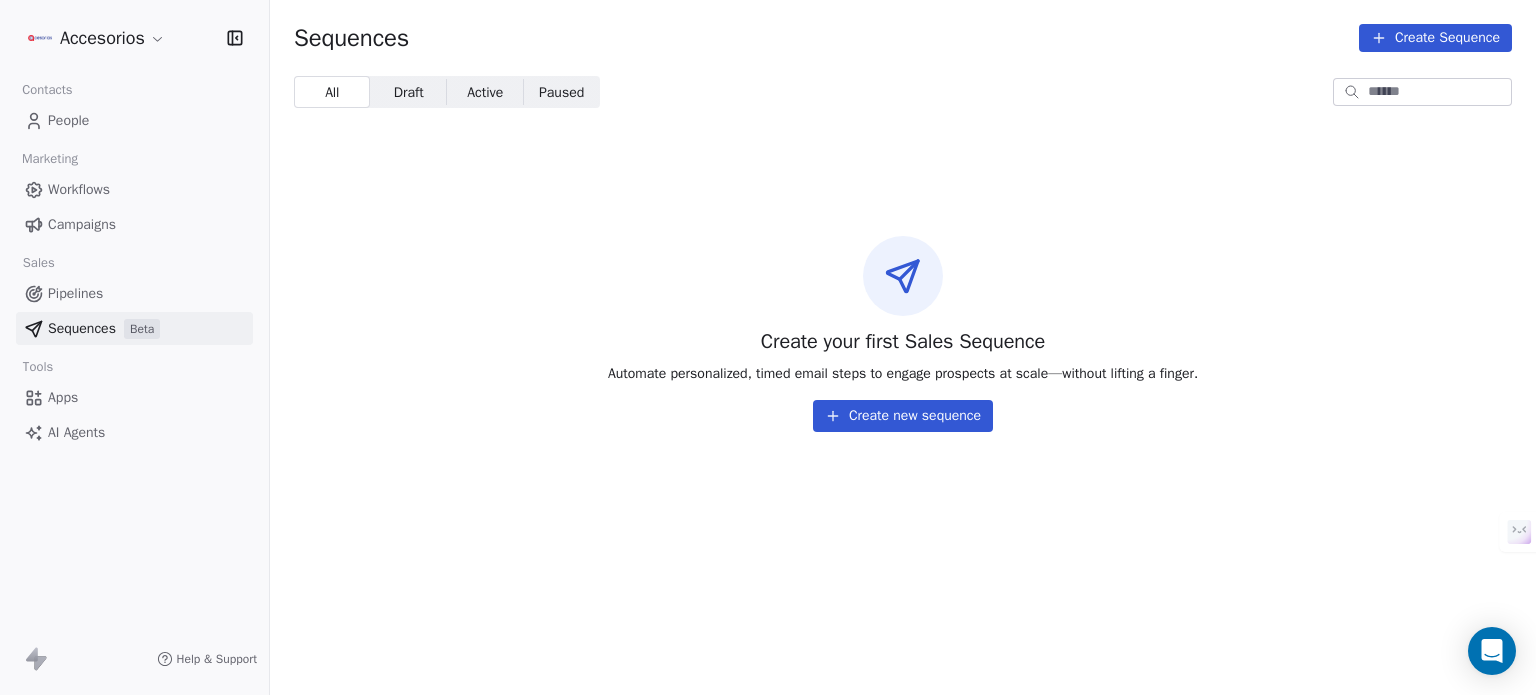 click on "Draft Draft" at bounding box center (408, 92) 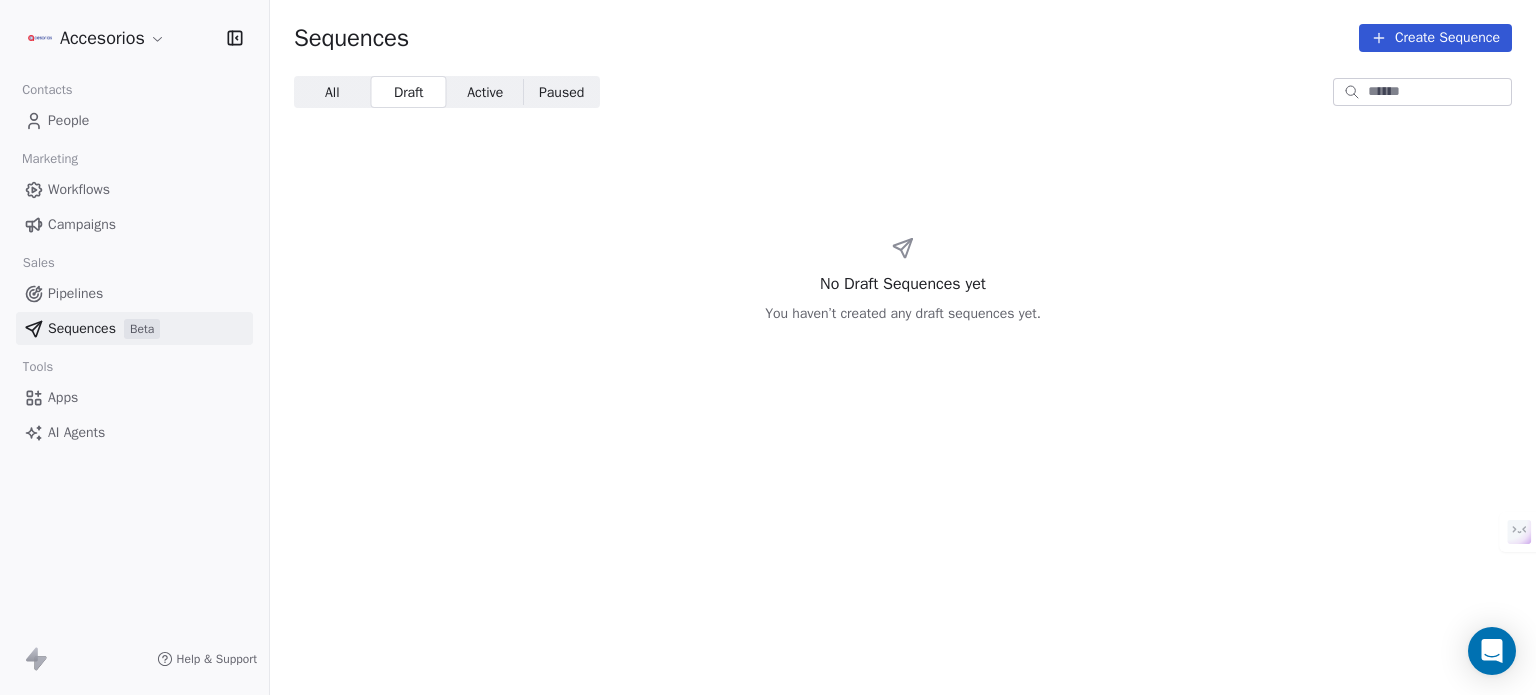 click on "Active Active" at bounding box center [485, 92] 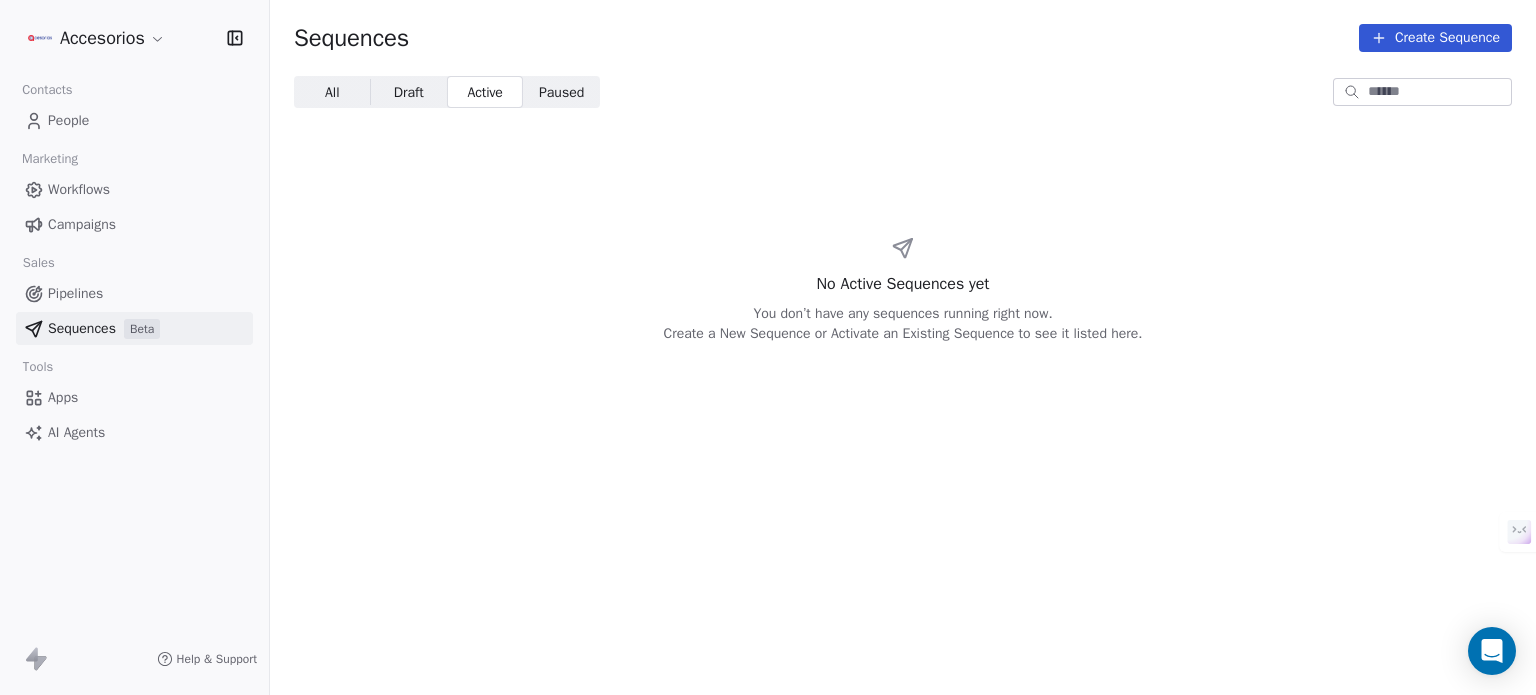 click on "Paused" at bounding box center [561, 92] 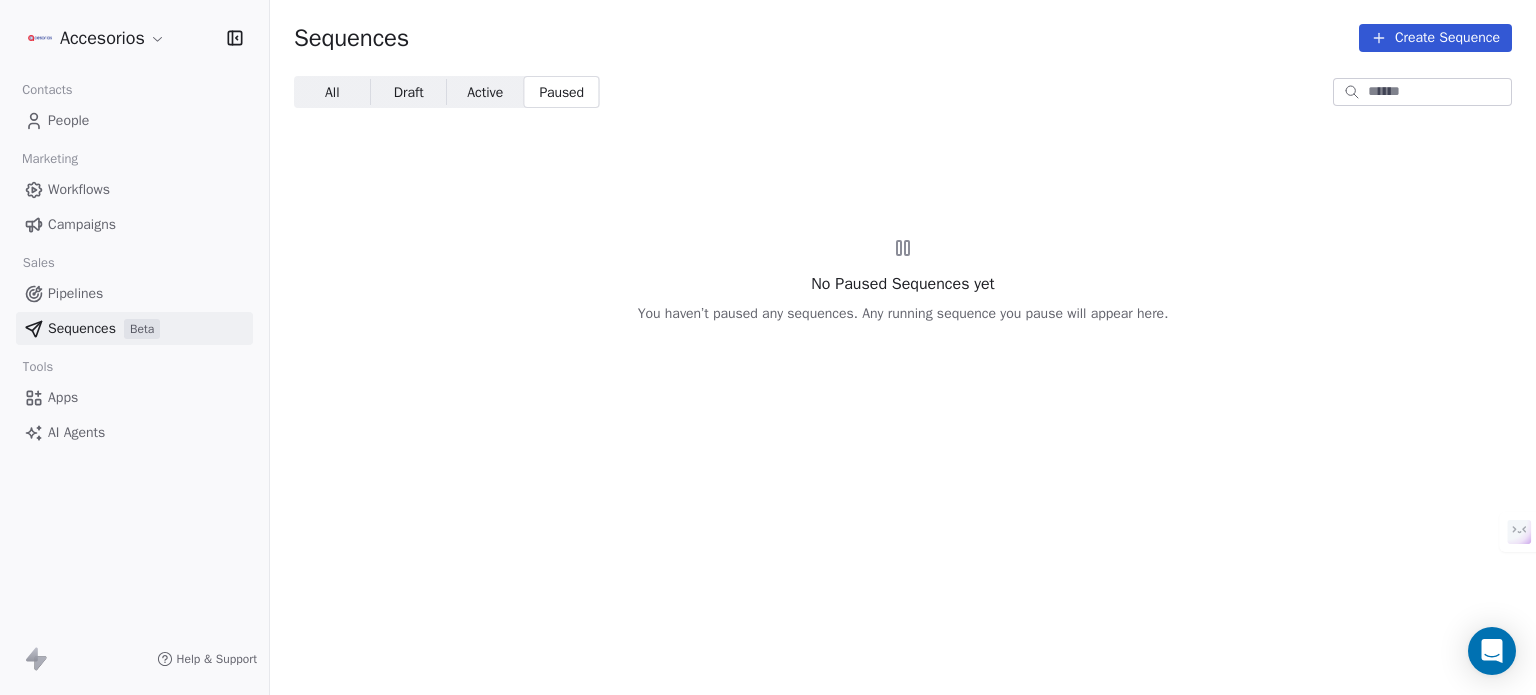 click on "All" at bounding box center [332, 92] 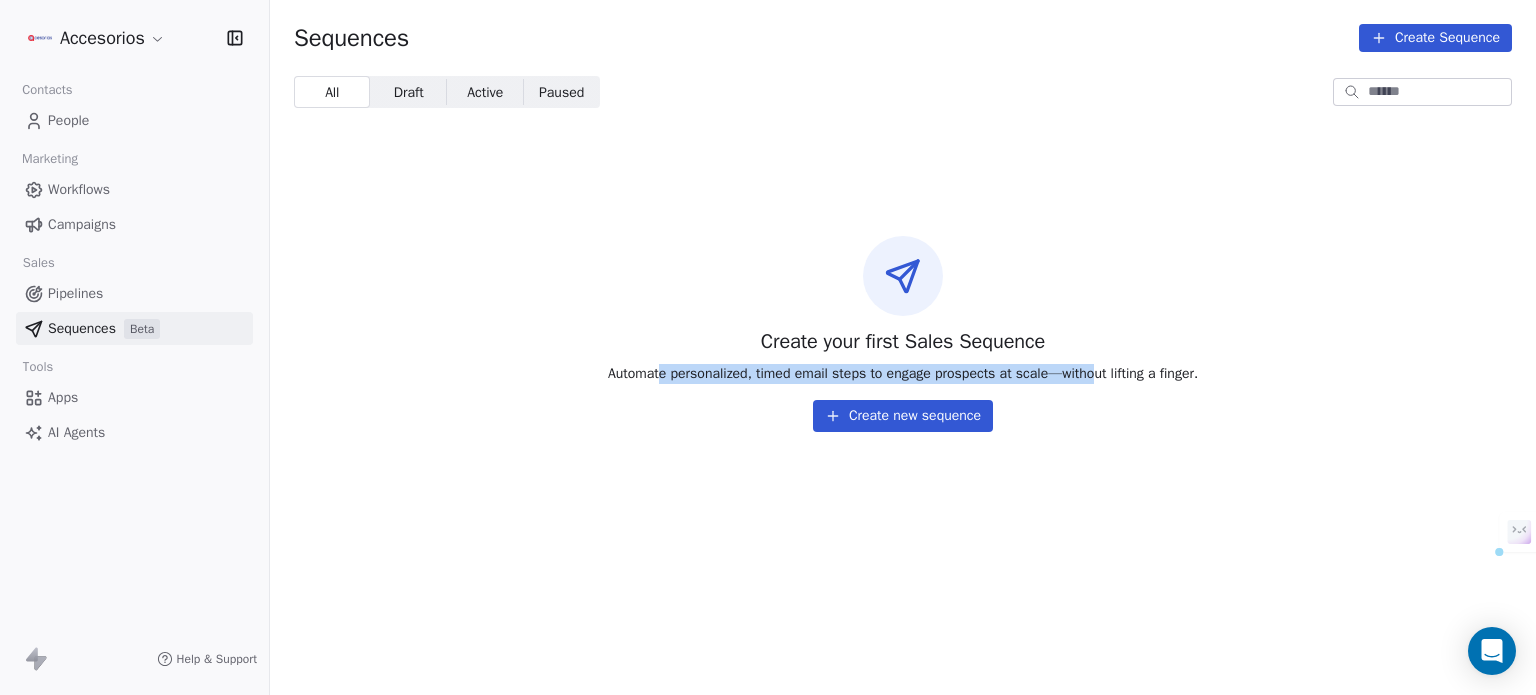 drag, startPoint x: 652, startPoint y: 372, endPoint x: 1108, endPoint y: 379, distance: 456.0537 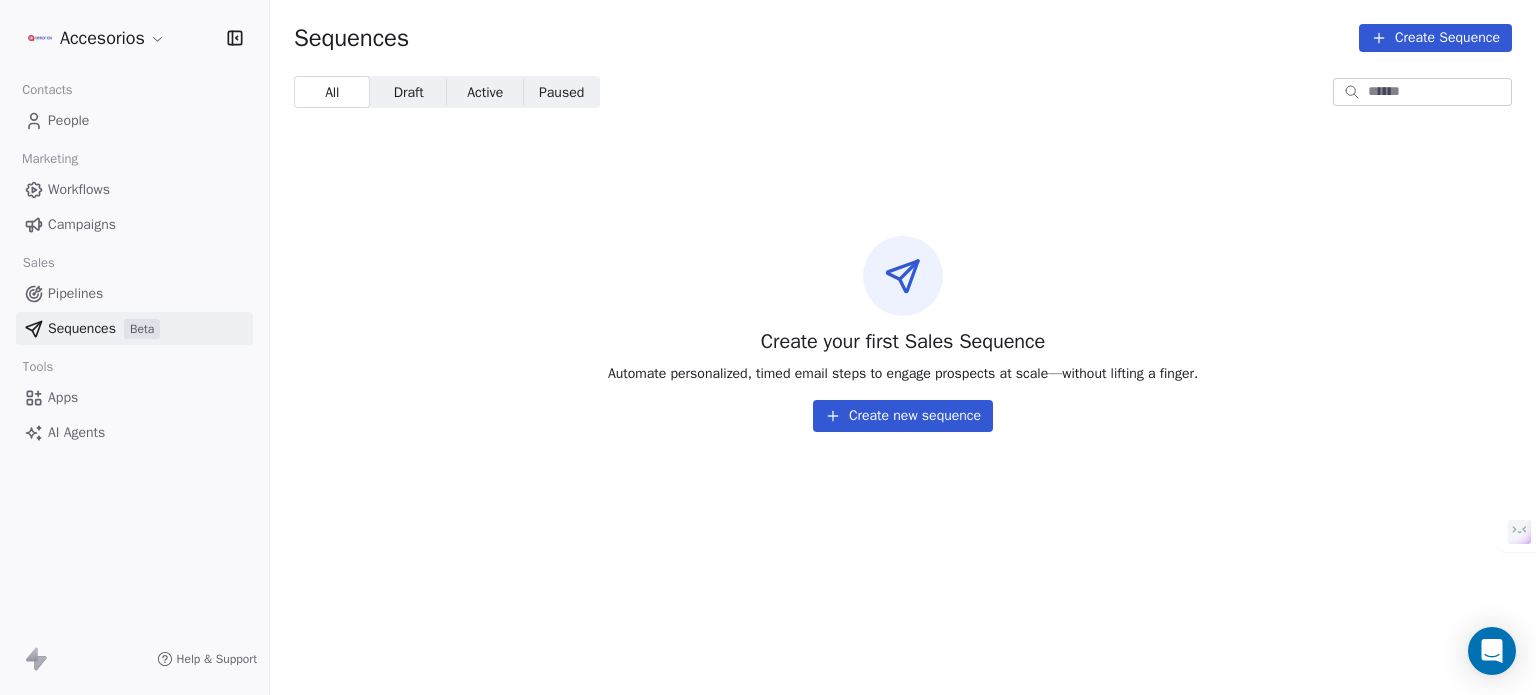 click on "Automate personalized, timed email steps to engage prospects at scale—without lifting a finger." at bounding box center [903, 374] 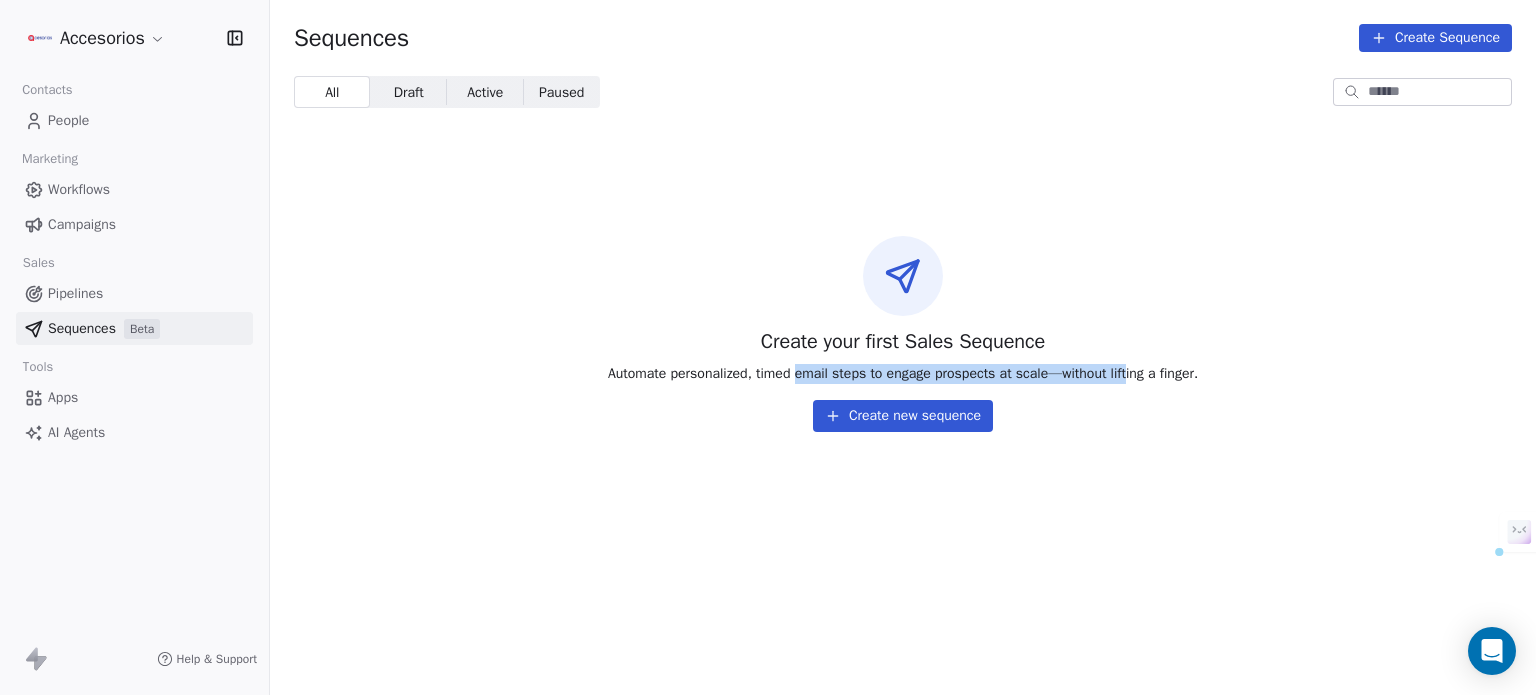 drag, startPoint x: 1133, startPoint y: 373, endPoint x: 793, endPoint y: 370, distance: 340.01324 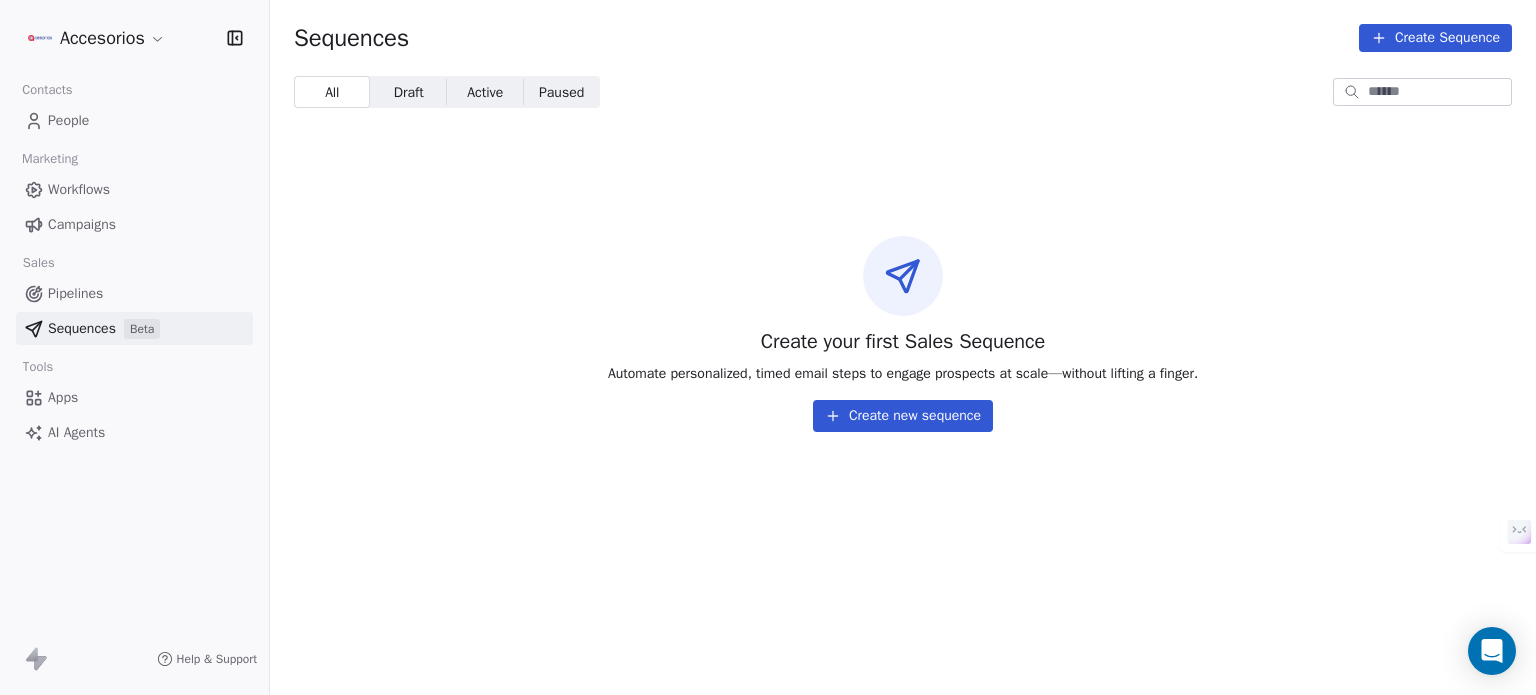 click on "Apps" at bounding box center (134, 397) 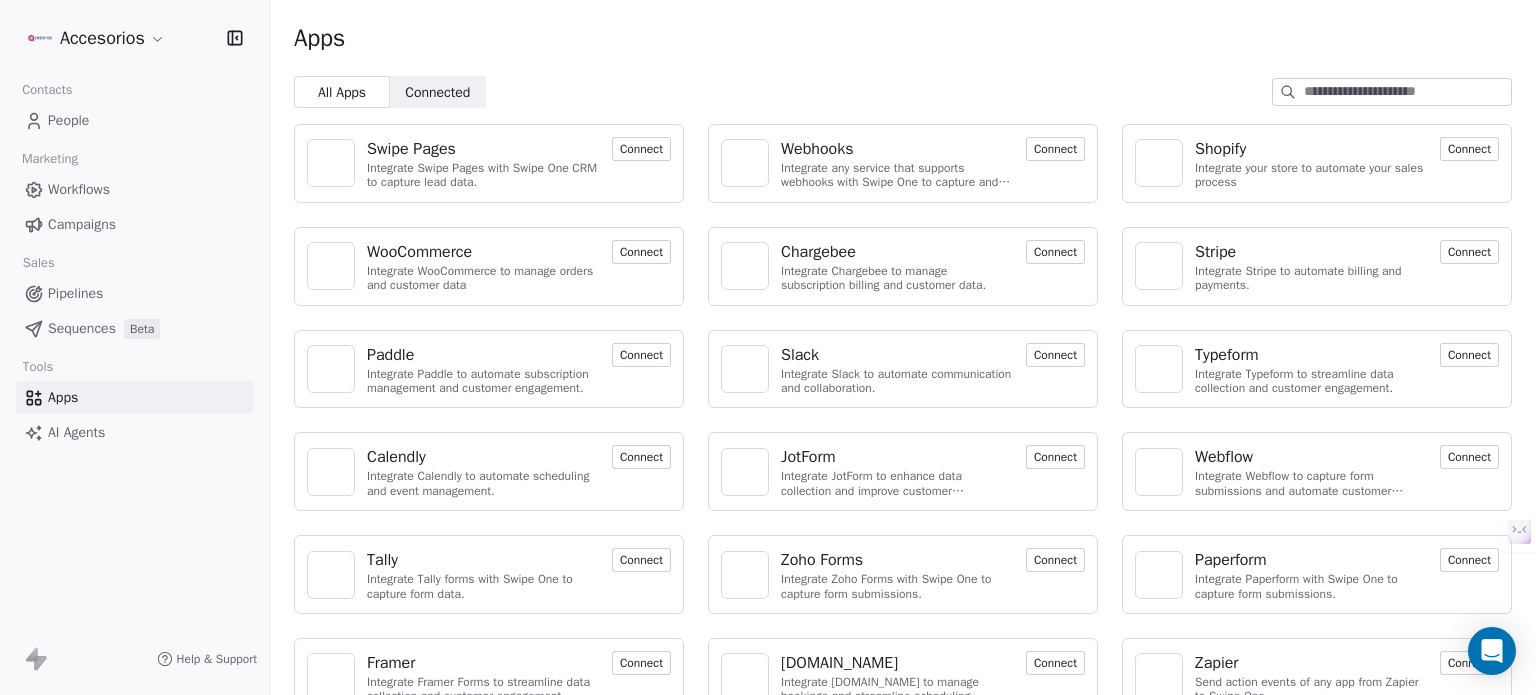 scroll, scrollTop: 0, scrollLeft: 0, axis: both 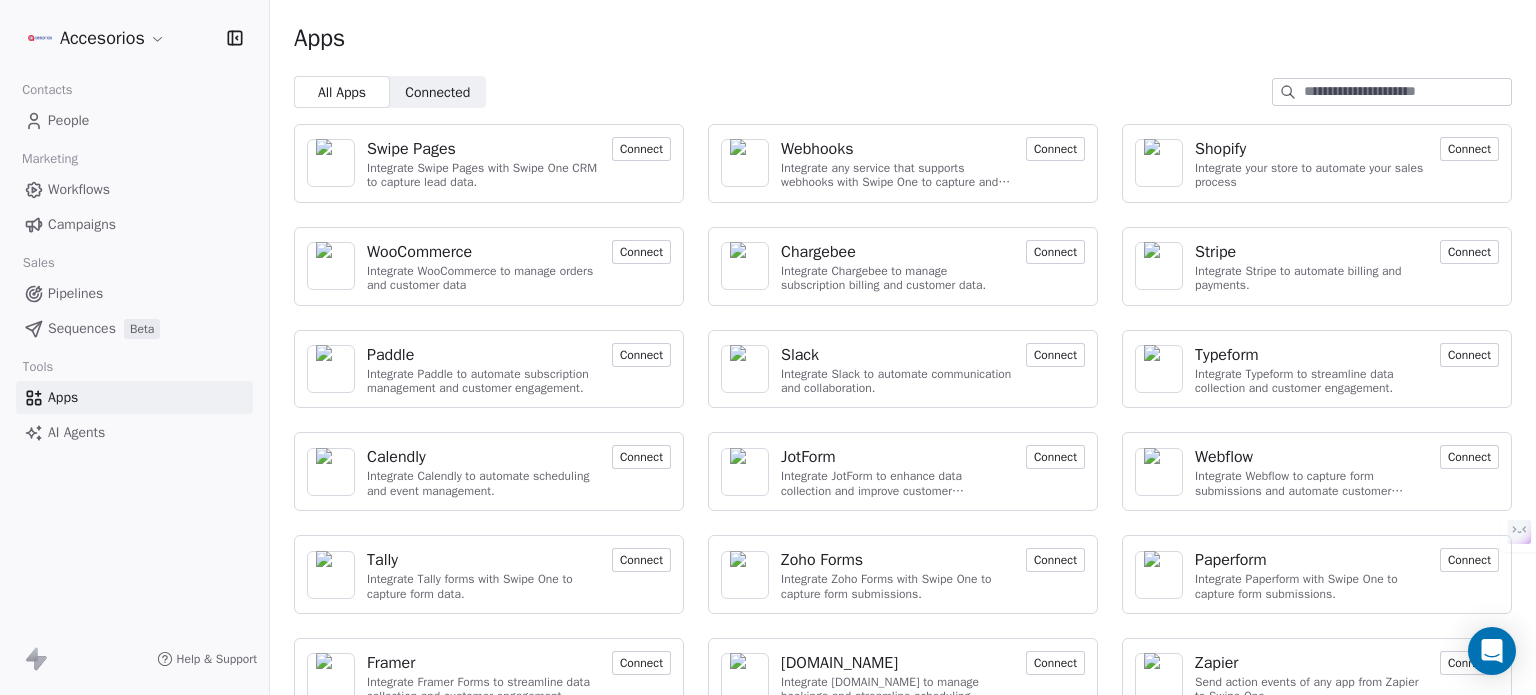 click on "People" at bounding box center (68, 120) 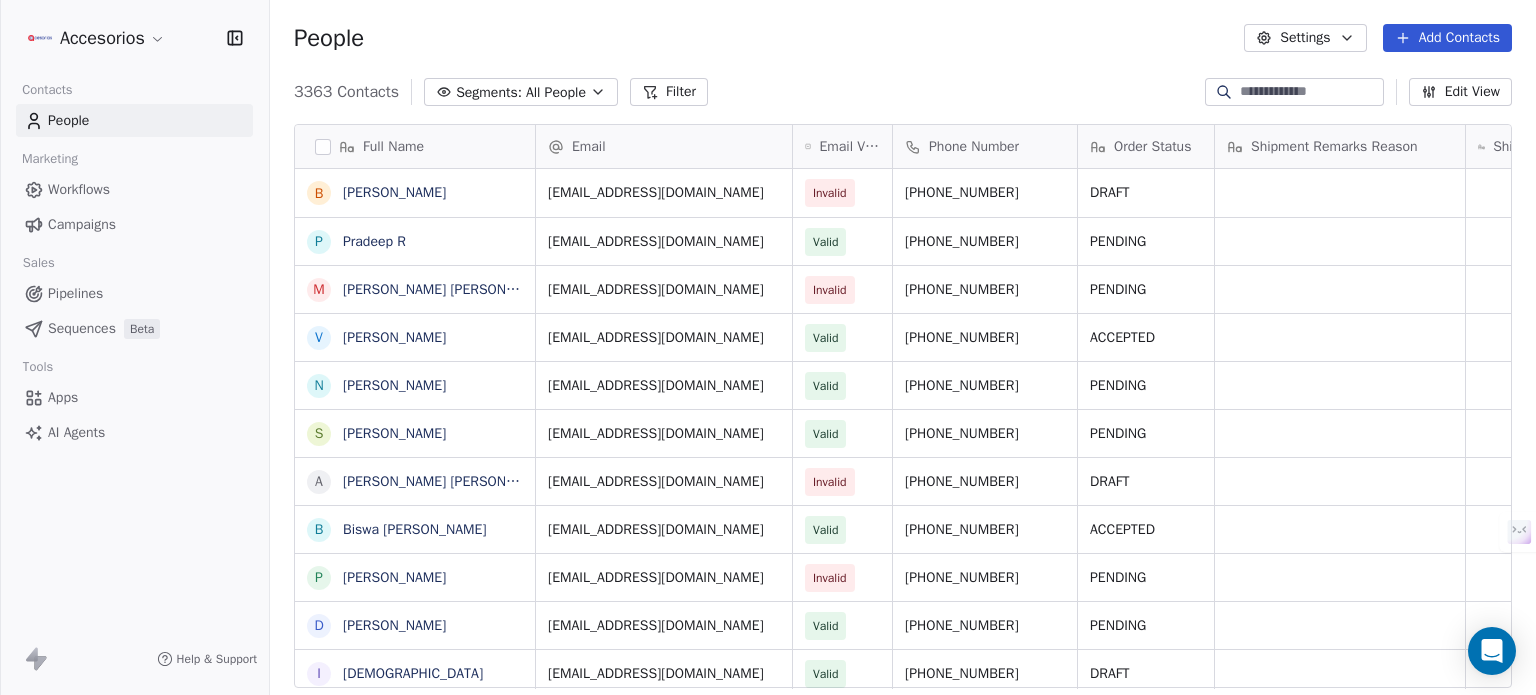 scroll, scrollTop: 16, scrollLeft: 16, axis: both 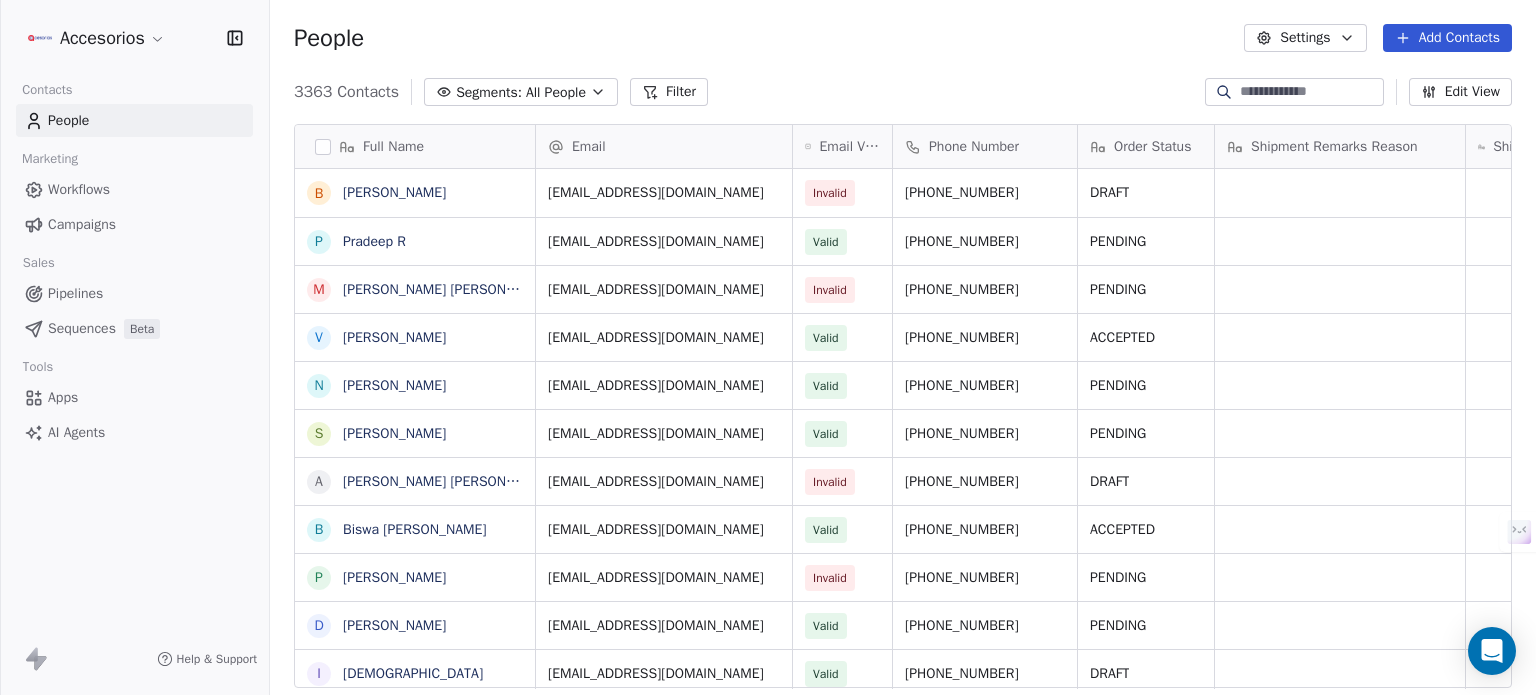 click on "Workflows" at bounding box center [134, 189] 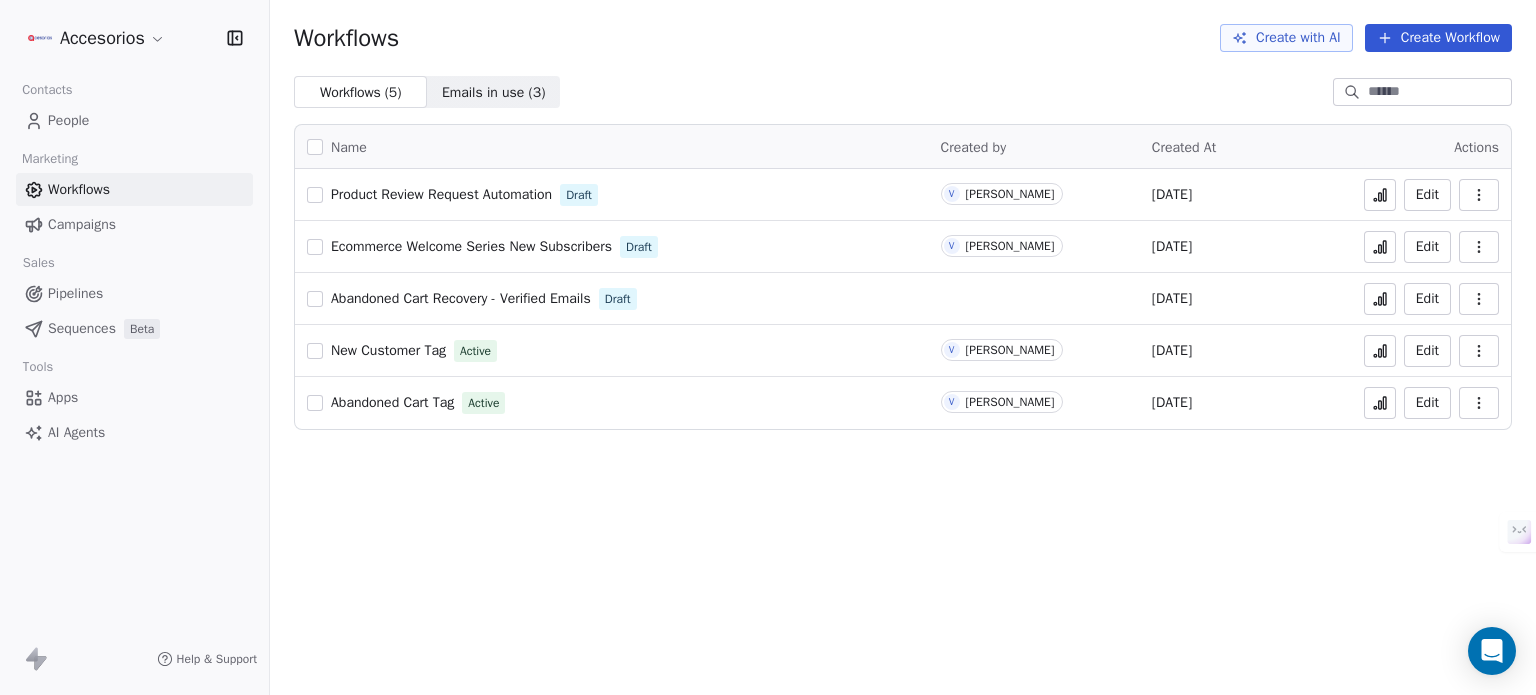 click on "Product Review Request Automation" at bounding box center [441, 194] 